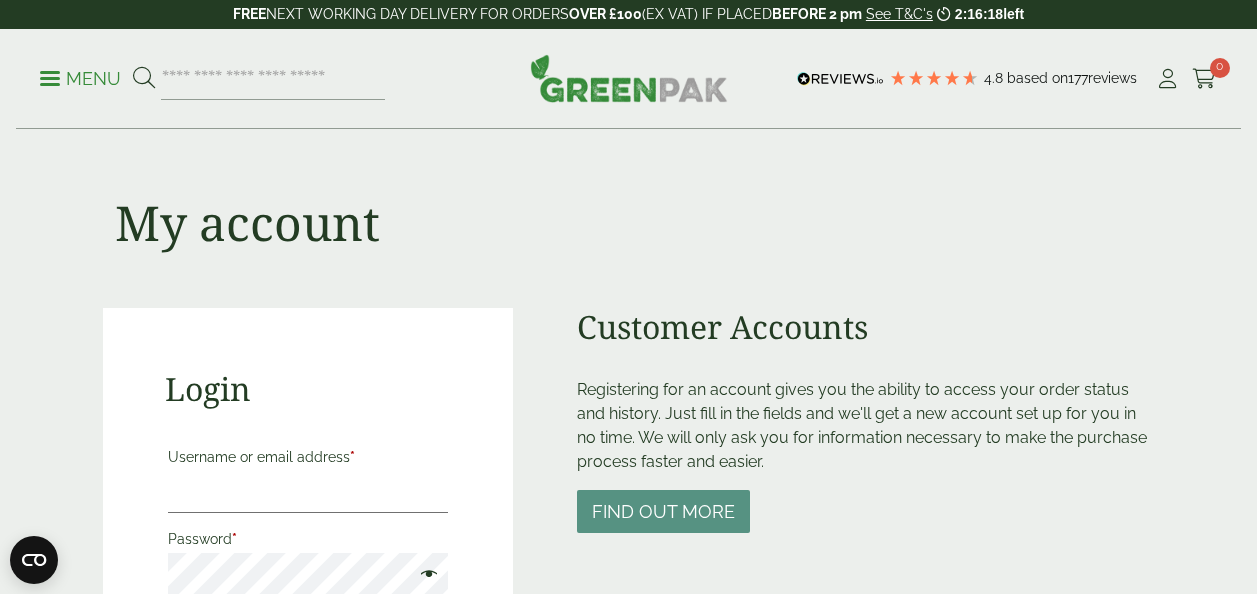 scroll, scrollTop: 0, scrollLeft: 0, axis: both 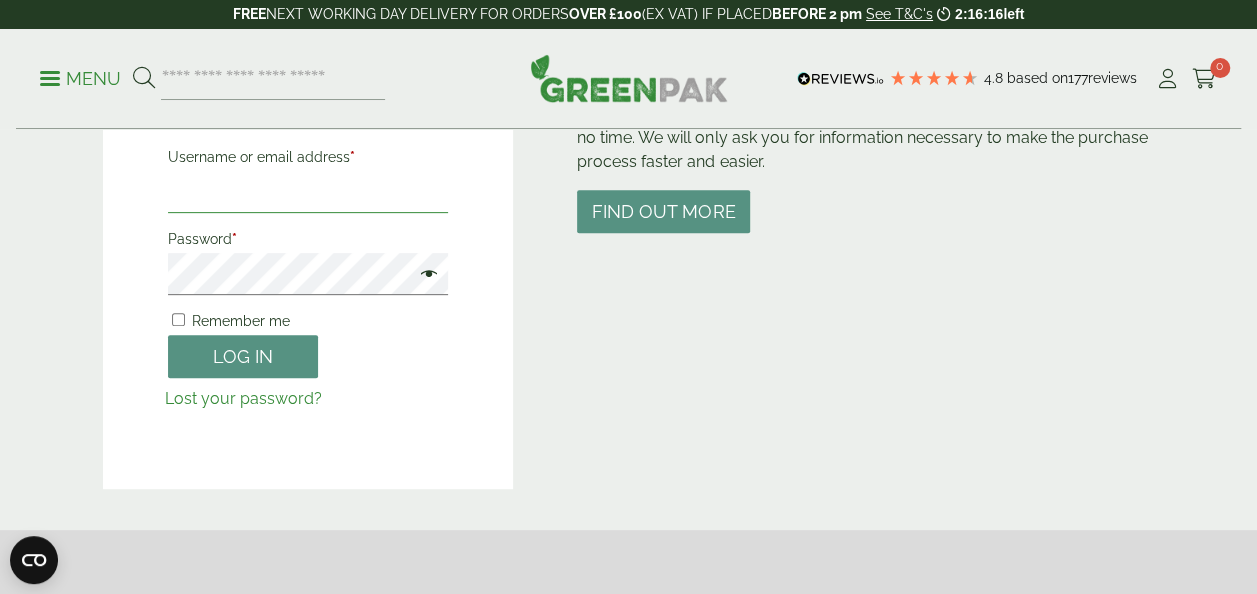 click on "Username or email address  *" at bounding box center [308, 192] 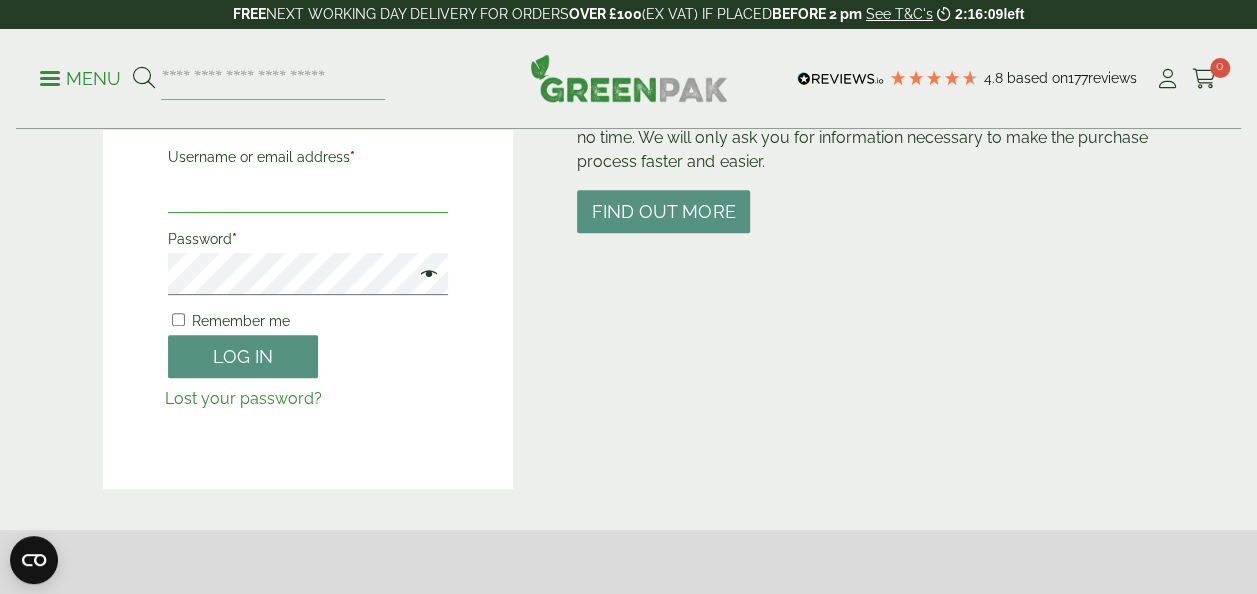 click on "Username or email address  *" at bounding box center [308, 192] 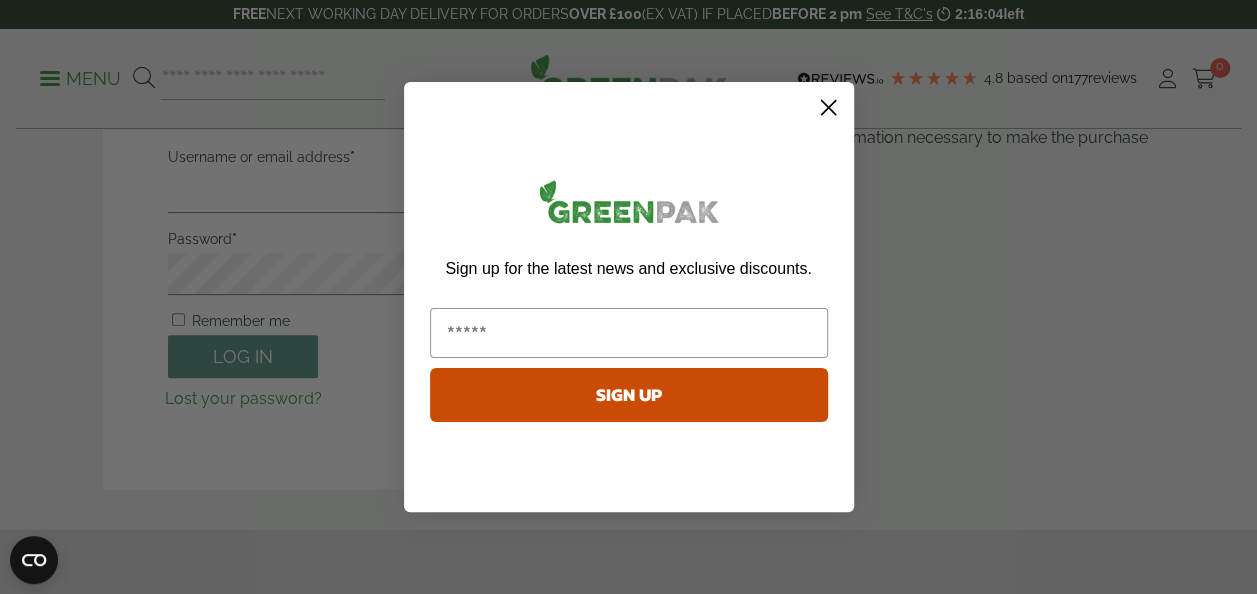 click 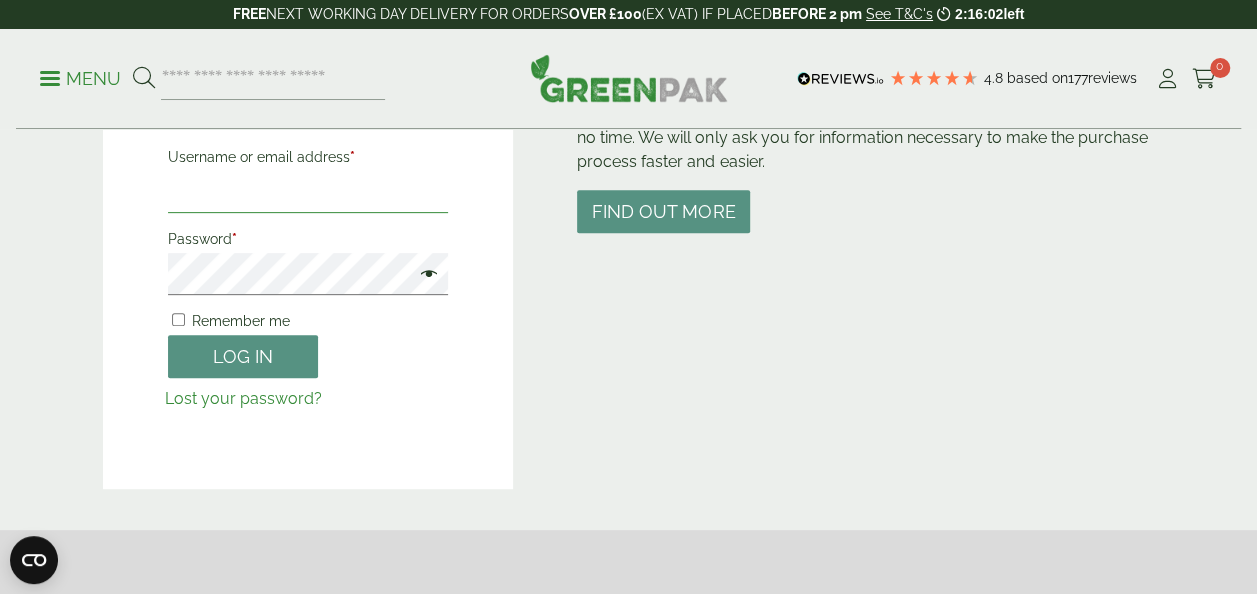 click on "Username or email address  *" at bounding box center (308, 192) 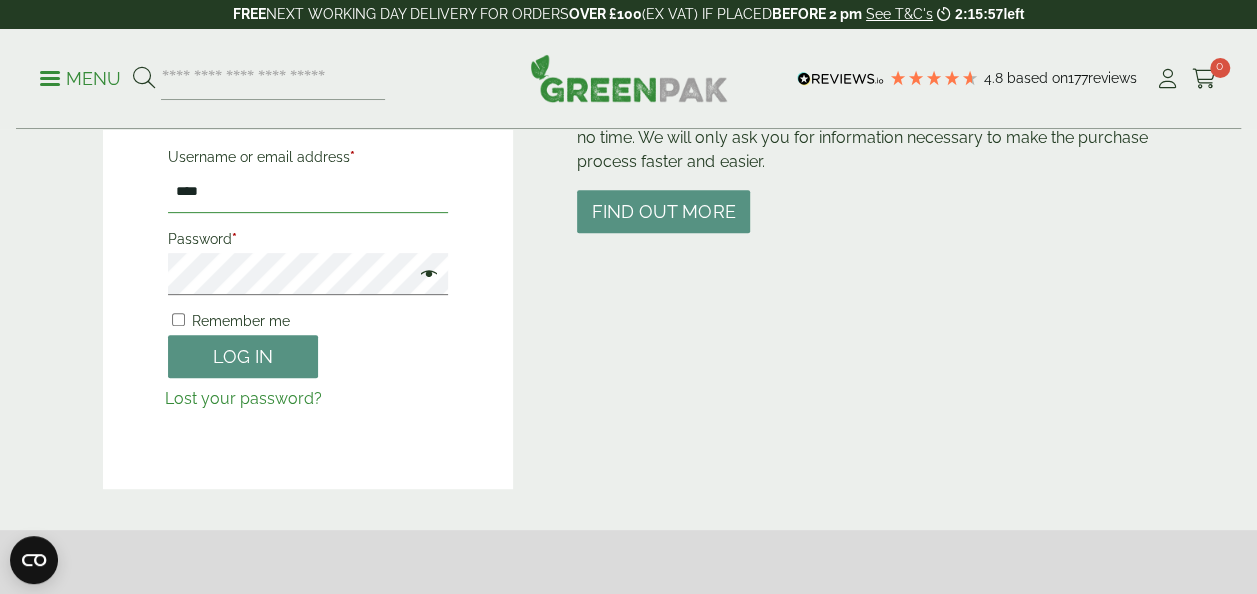 click on "****" at bounding box center [308, 192] 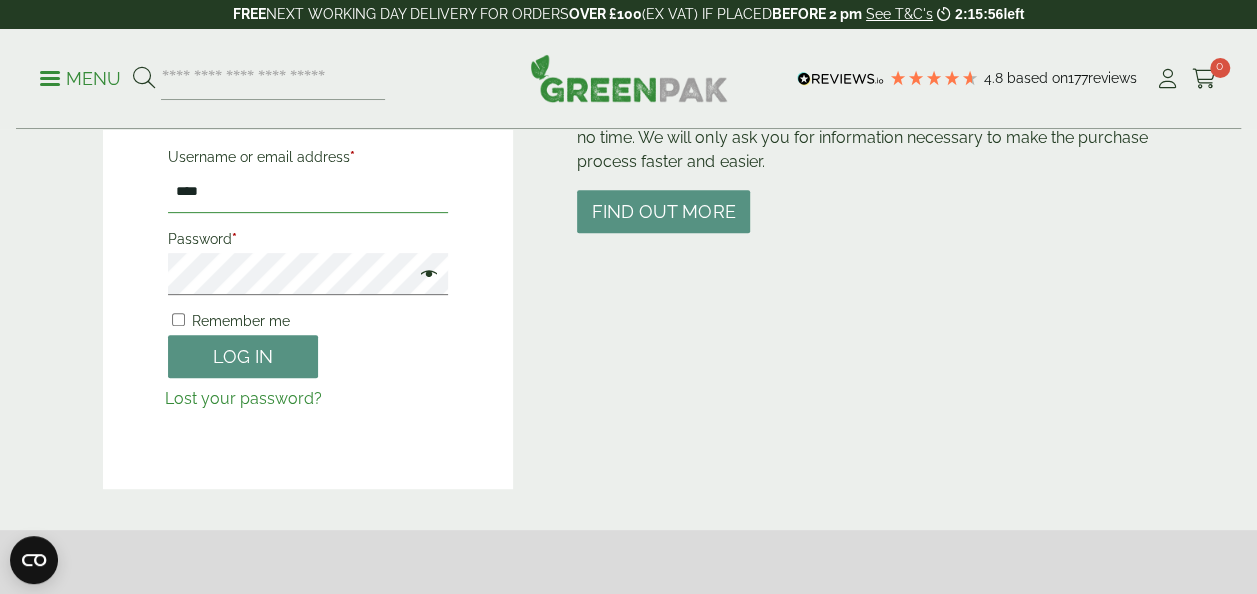 click on "****" at bounding box center (308, 192) 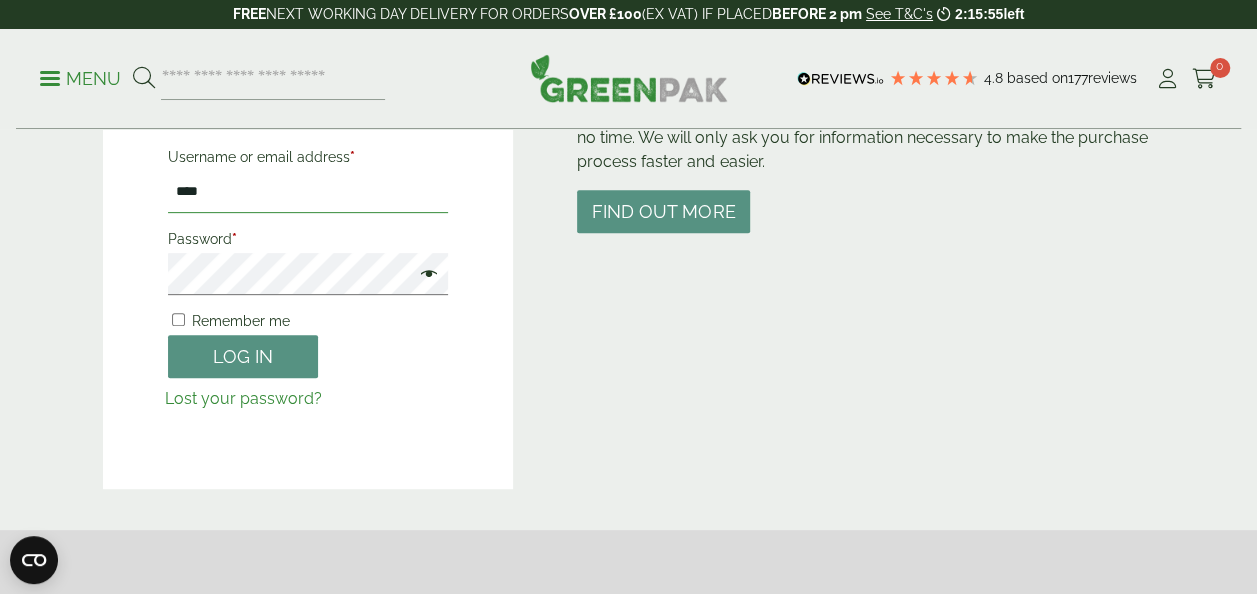 click on "****" at bounding box center [308, 192] 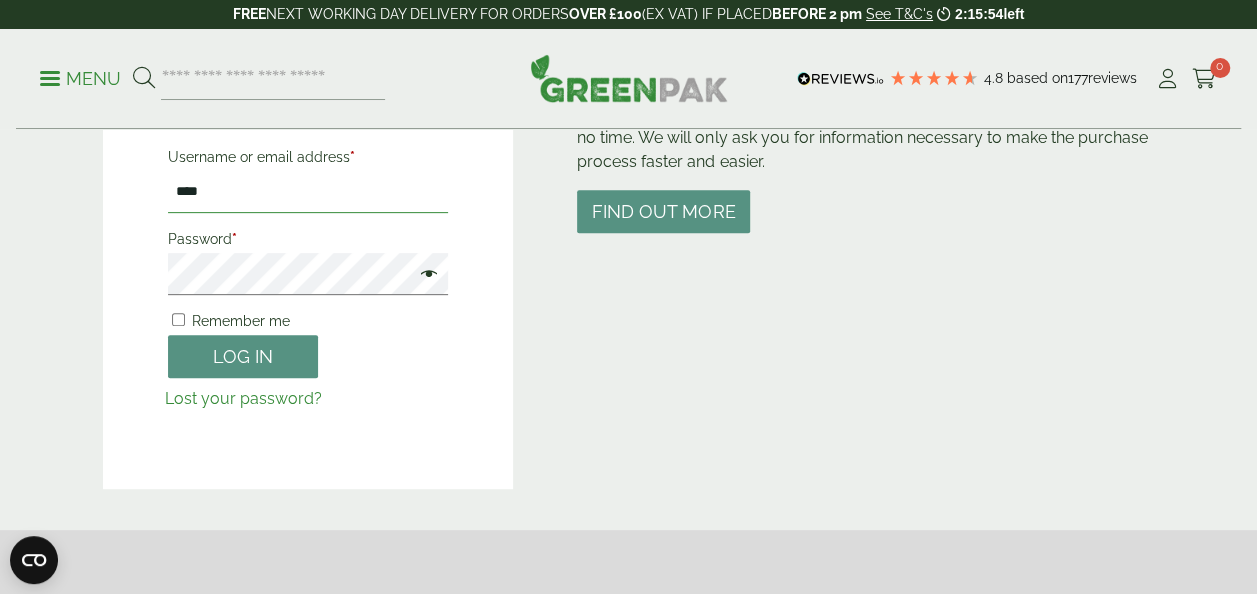click on "****" at bounding box center [308, 192] 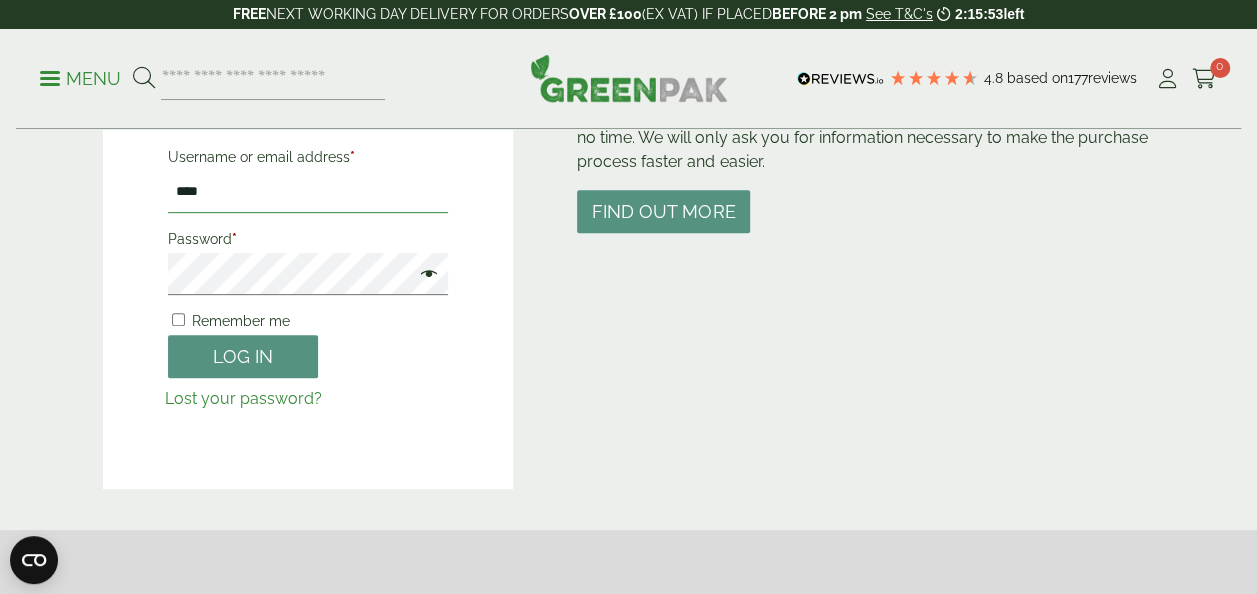 click on "****" at bounding box center [308, 192] 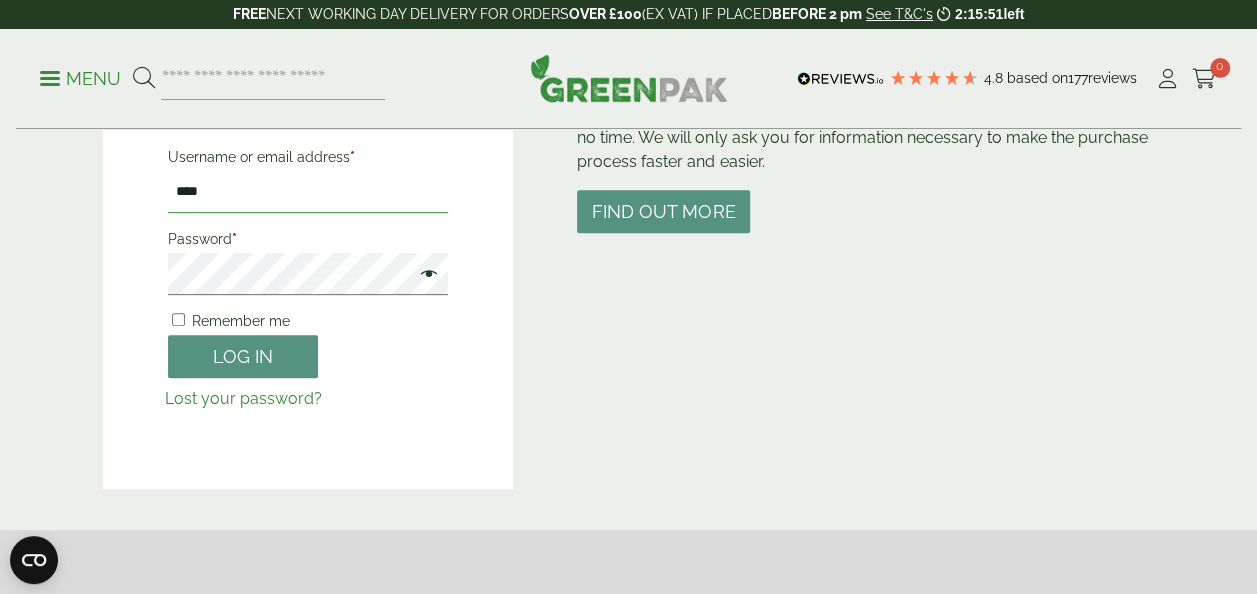 click on "****" at bounding box center (308, 192) 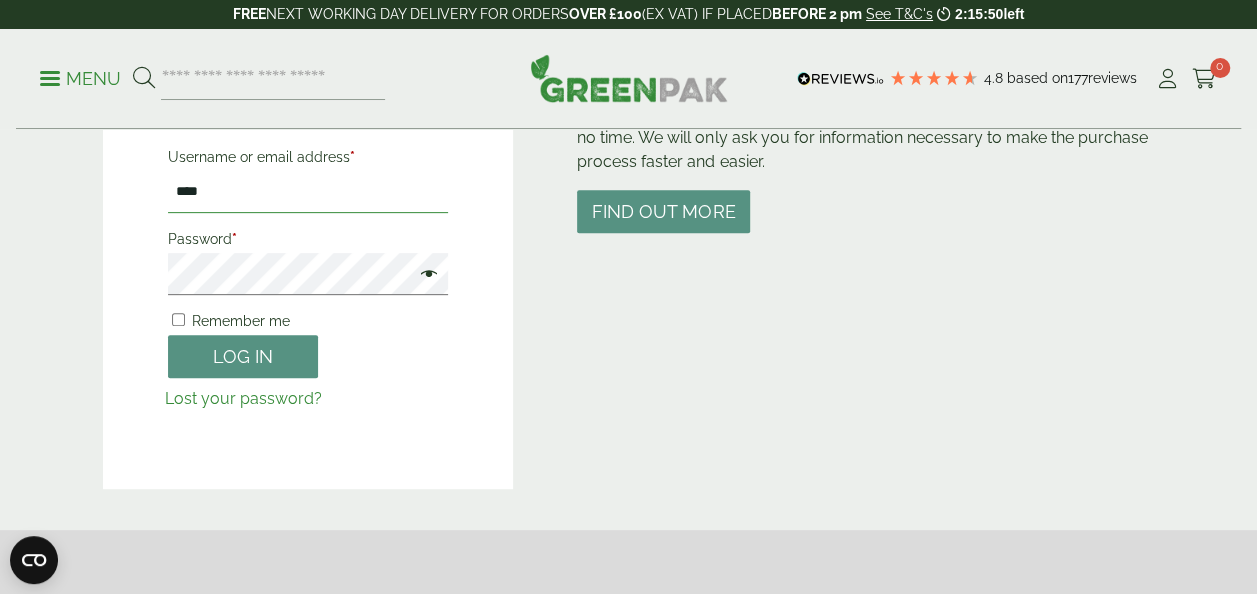 click on "****" at bounding box center [308, 192] 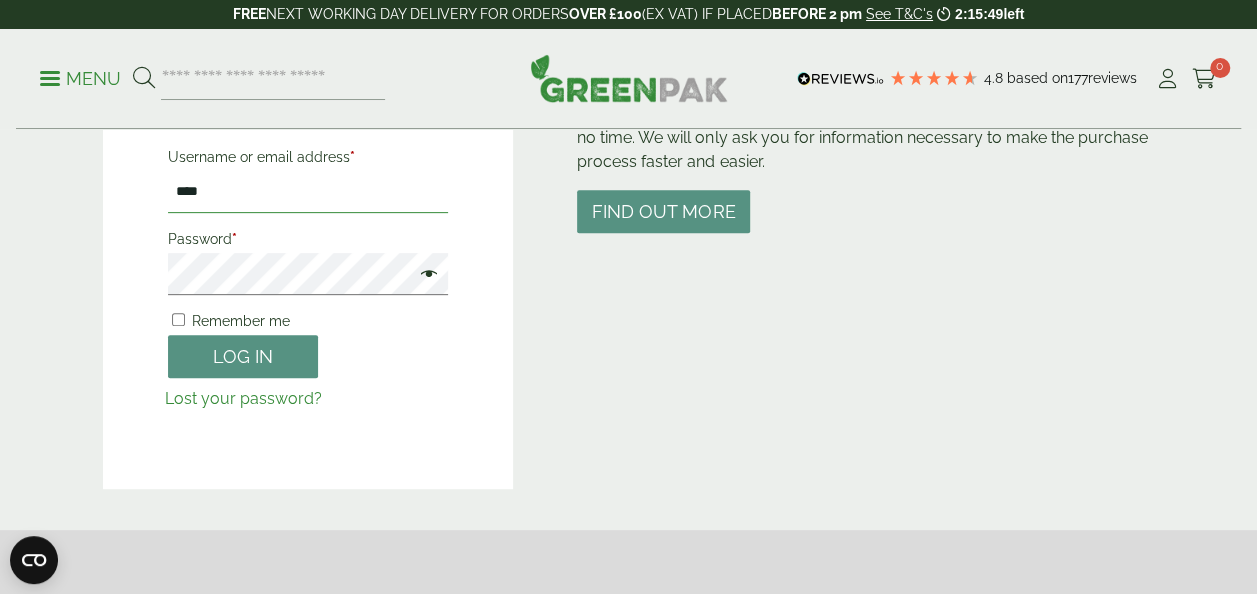 type on "**********" 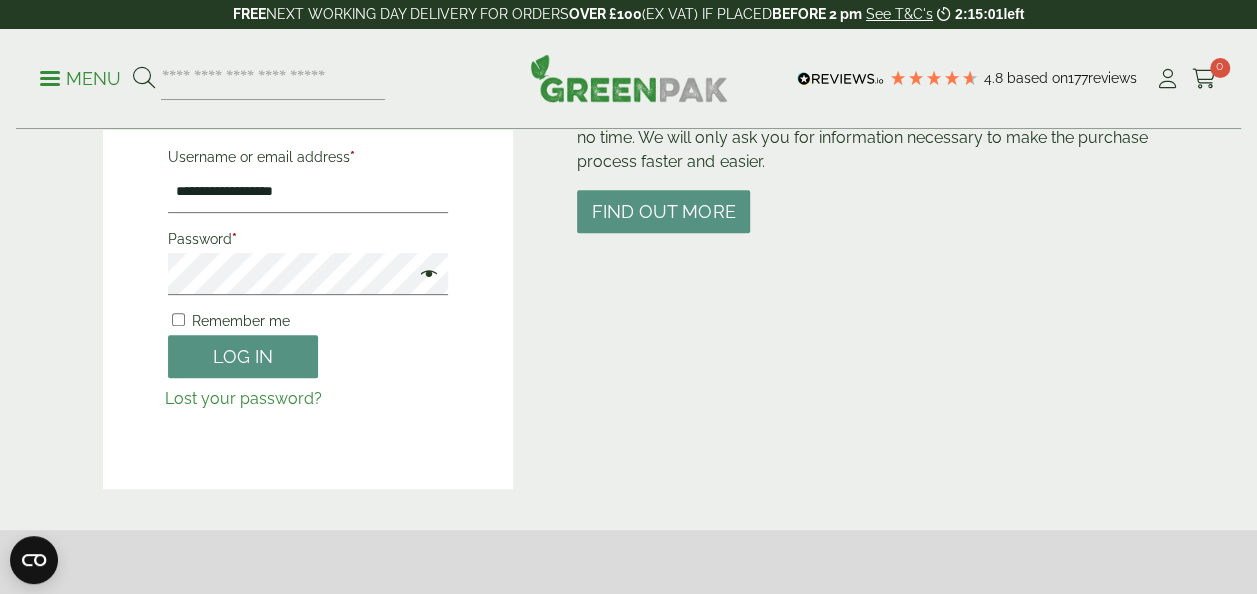 click at bounding box center (424, 276) 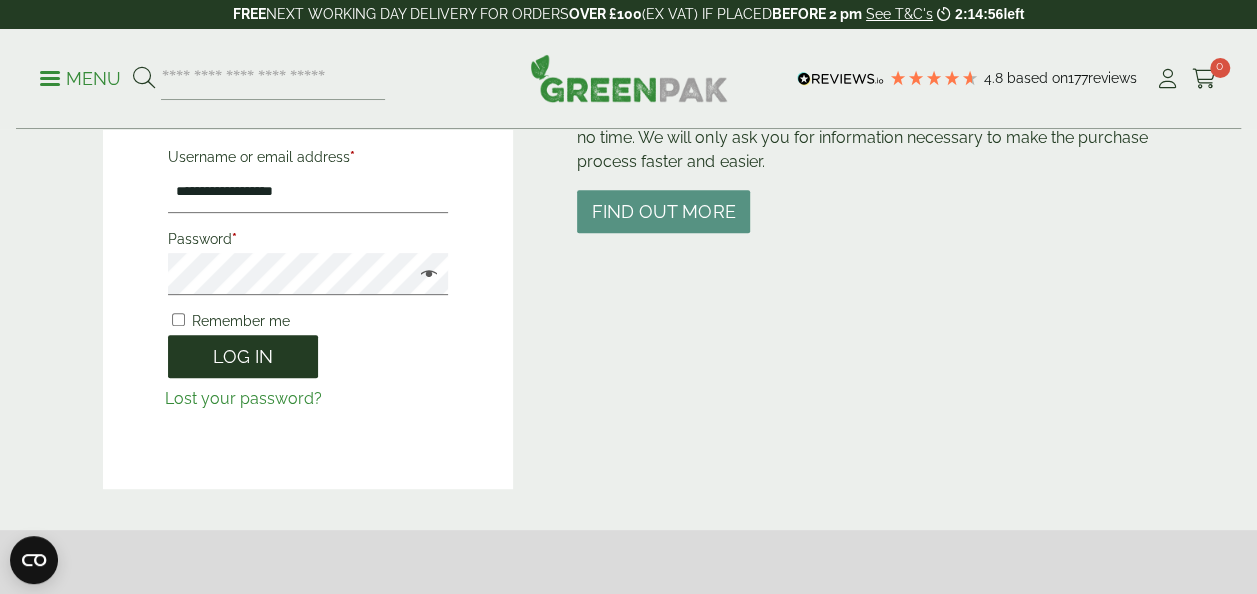 click on "Log in" at bounding box center (243, 356) 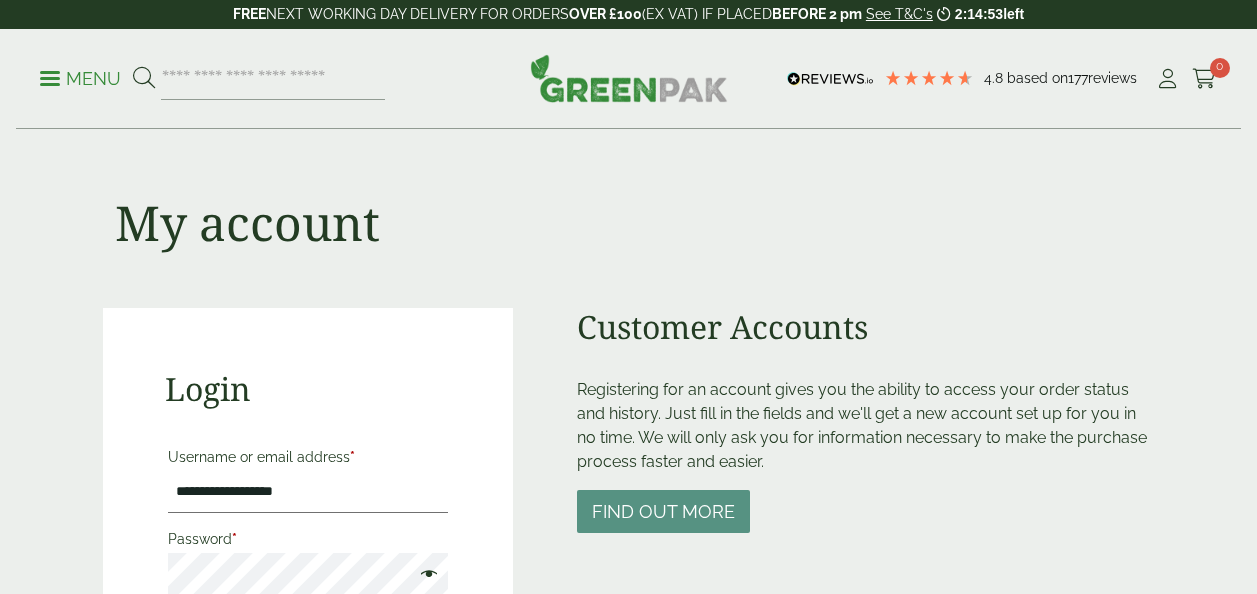 scroll, scrollTop: 0, scrollLeft: 0, axis: both 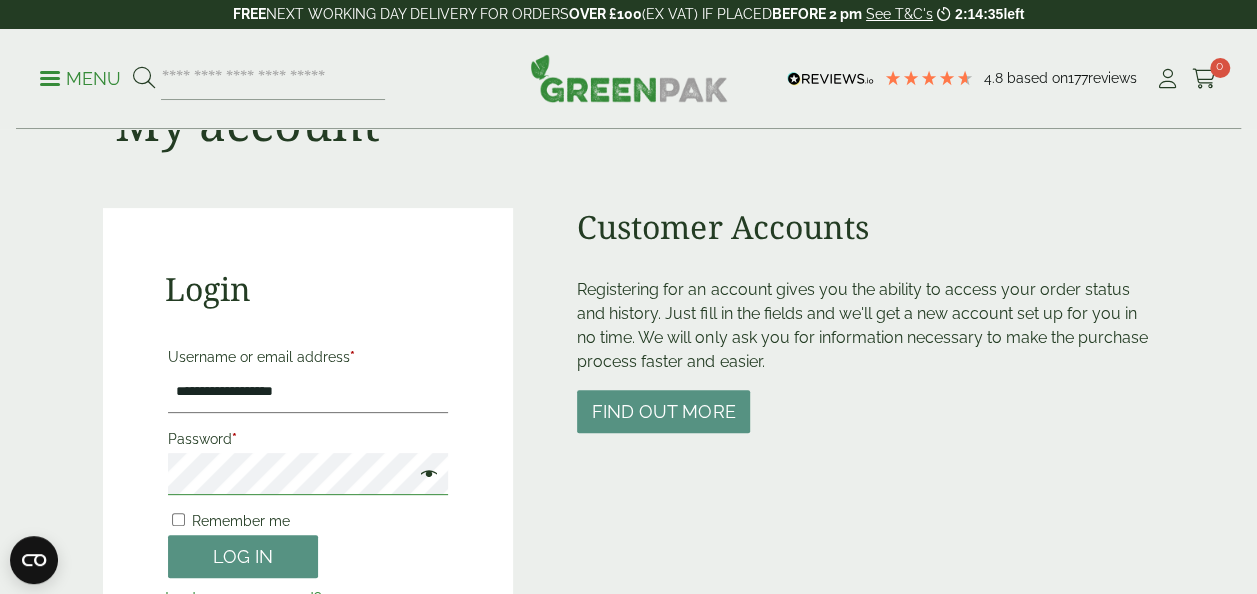 click on "Log in" at bounding box center (243, 556) 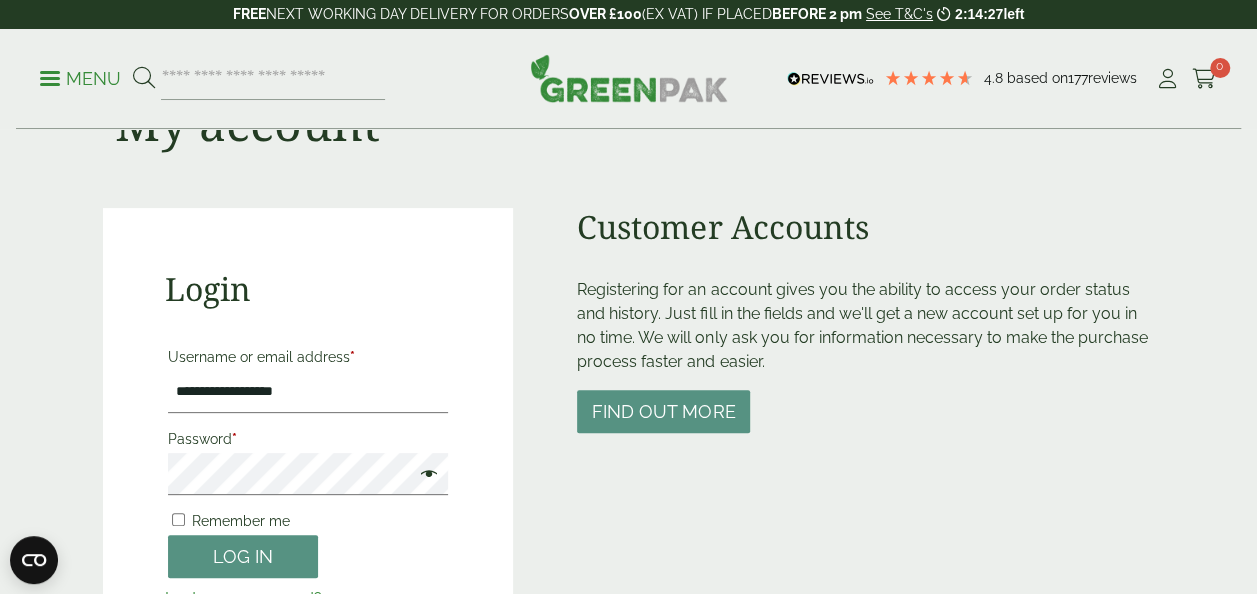 click at bounding box center (424, 476) 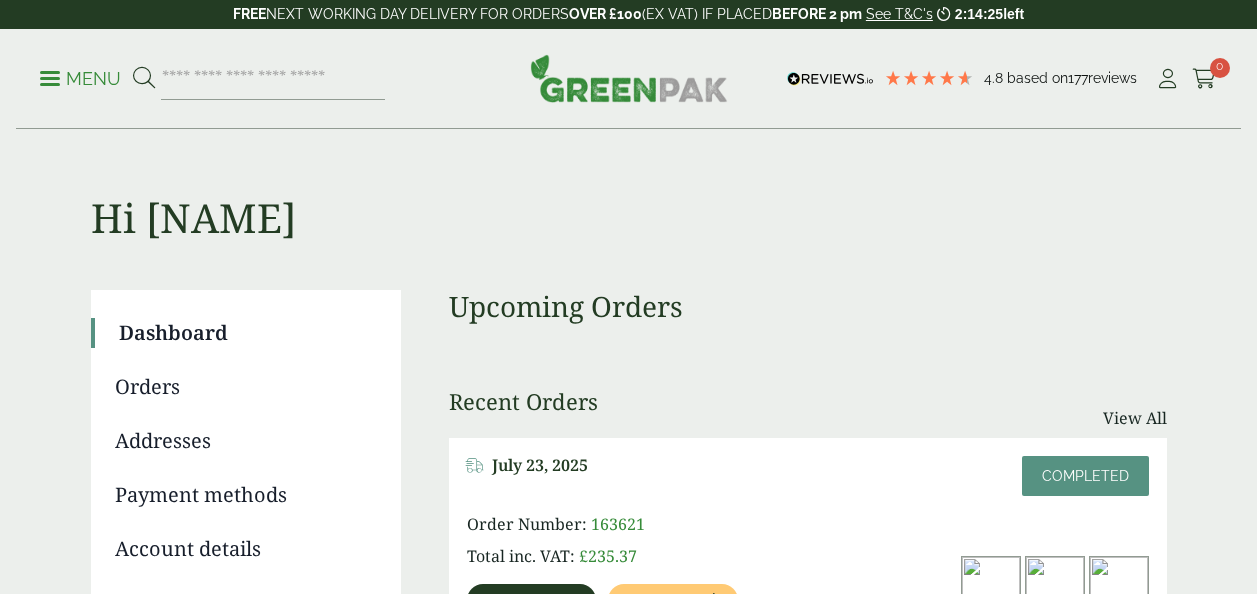 scroll, scrollTop: 0, scrollLeft: 0, axis: both 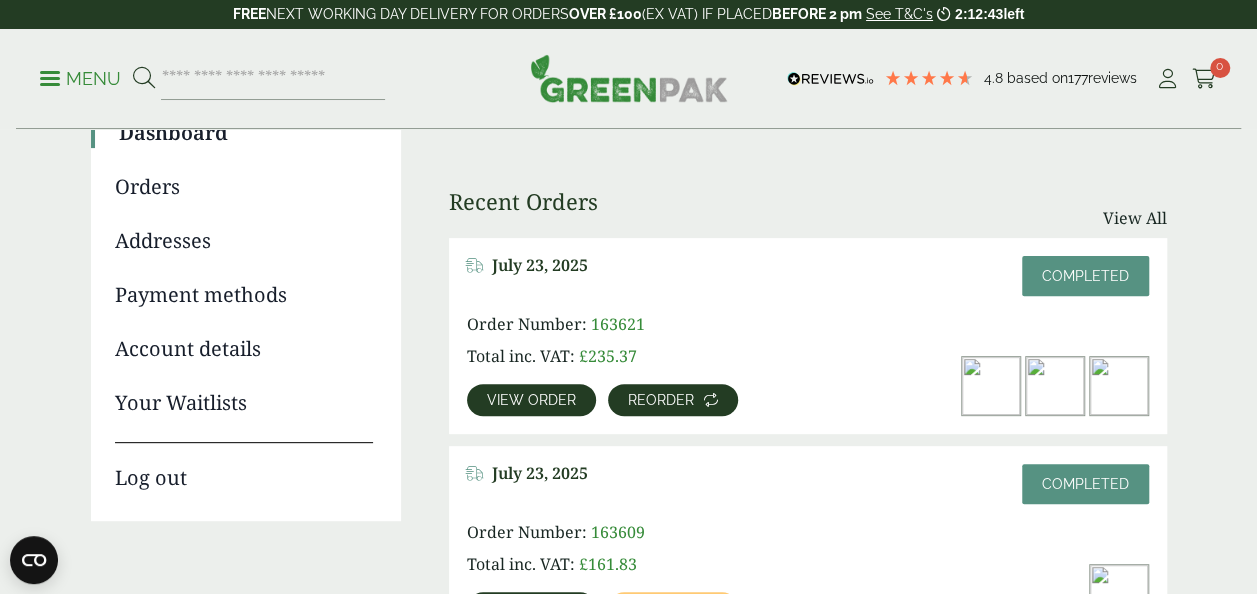 click on "Reorder" at bounding box center [673, 400] 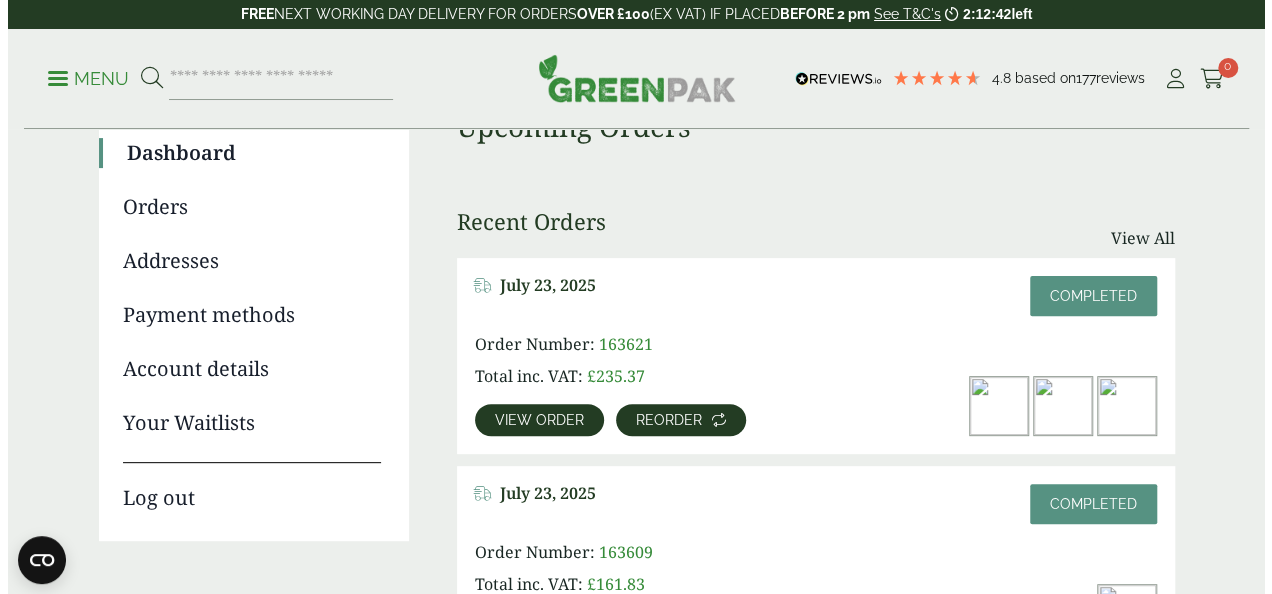 scroll, scrollTop: 300, scrollLeft: 0, axis: vertical 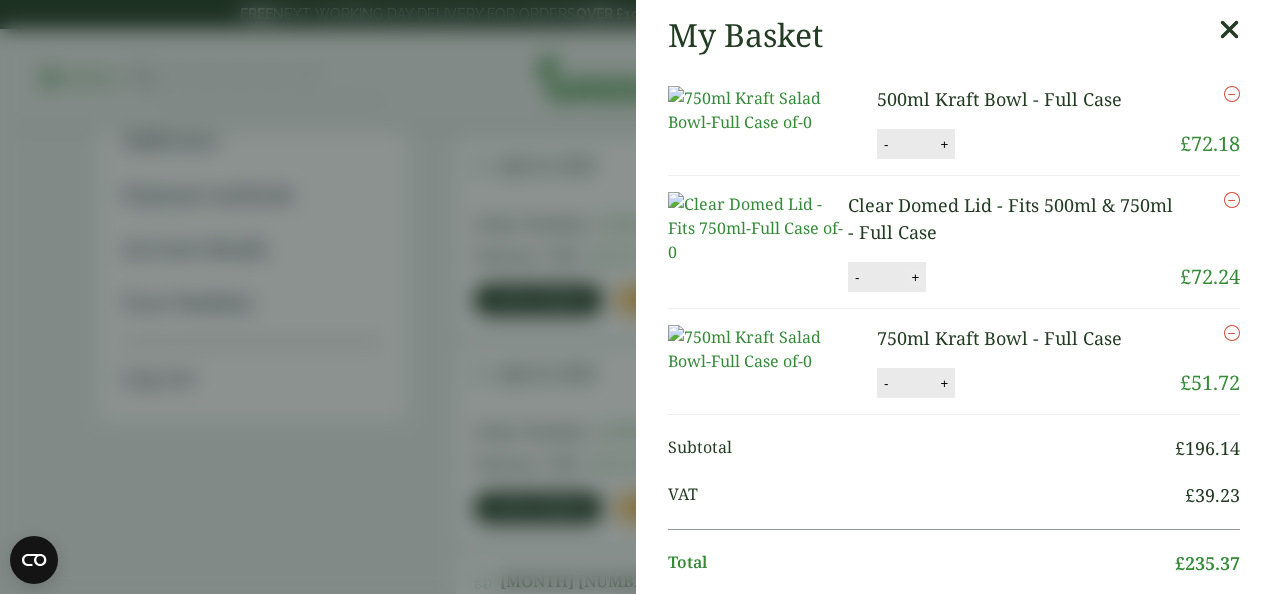 click on "+" at bounding box center [915, 277] 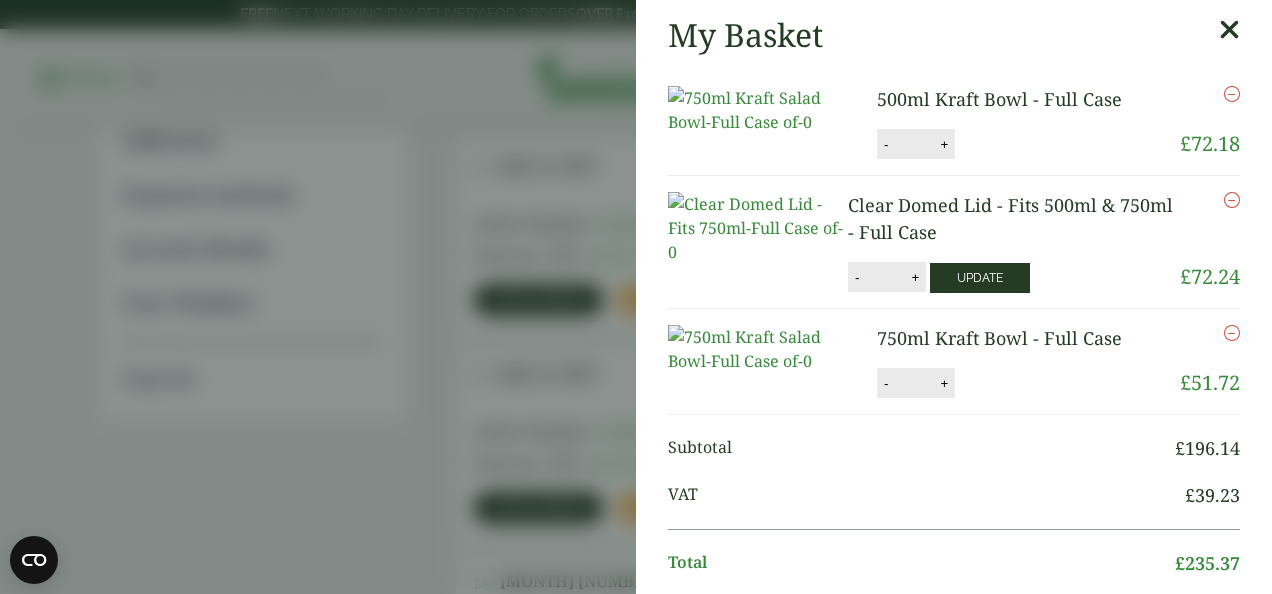 click on "Update" at bounding box center [980, 278] 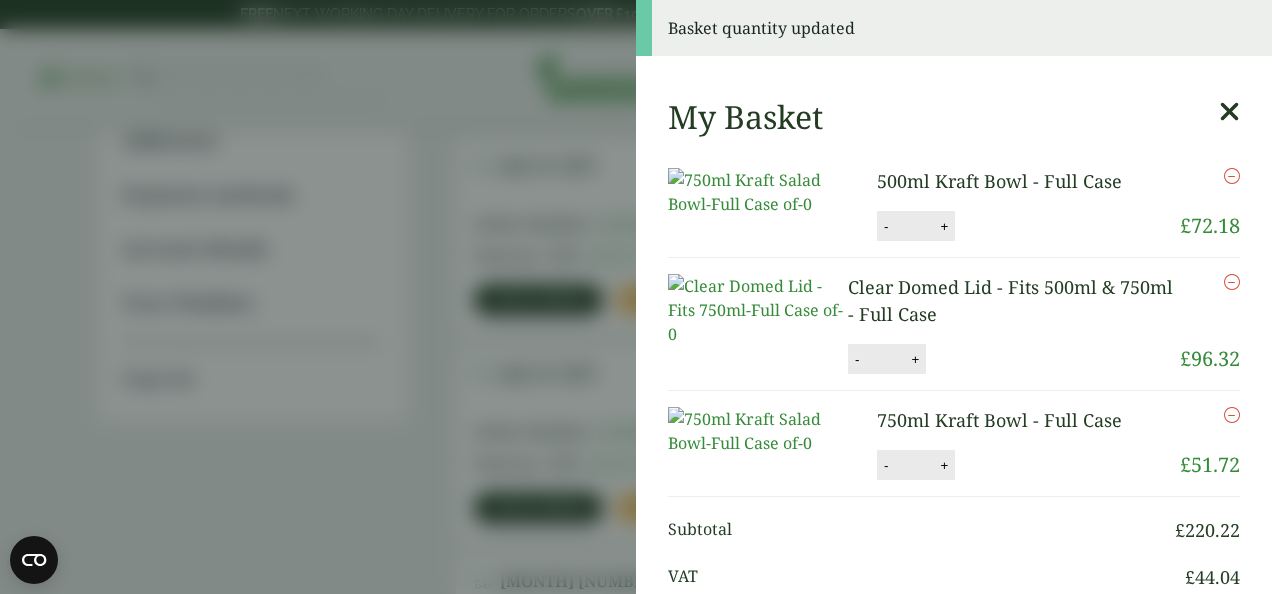 click on "-" at bounding box center [857, 359] 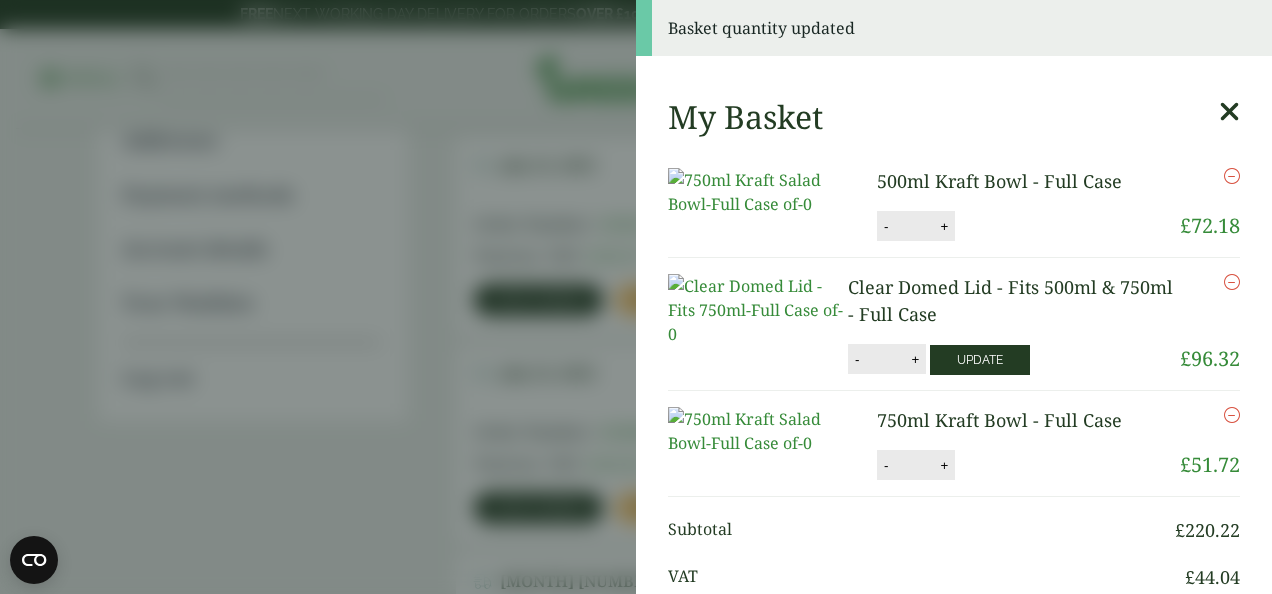 click on "Update" at bounding box center (980, 360) 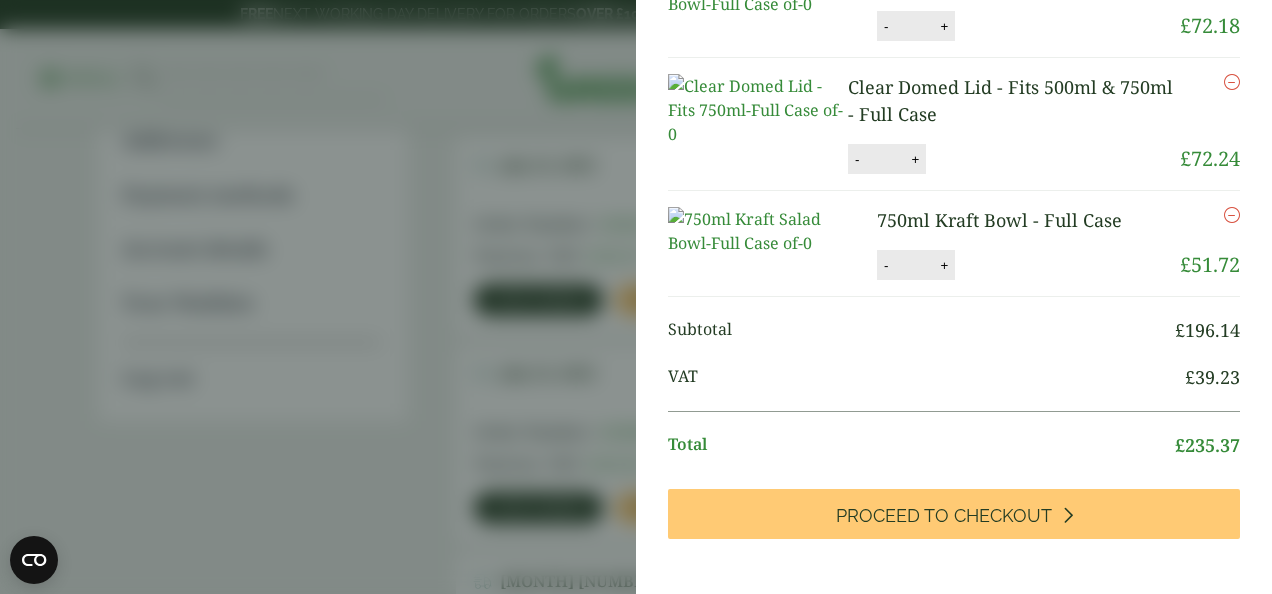 scroll, scrollTop: 0, scrollLeft: 0, axis: both 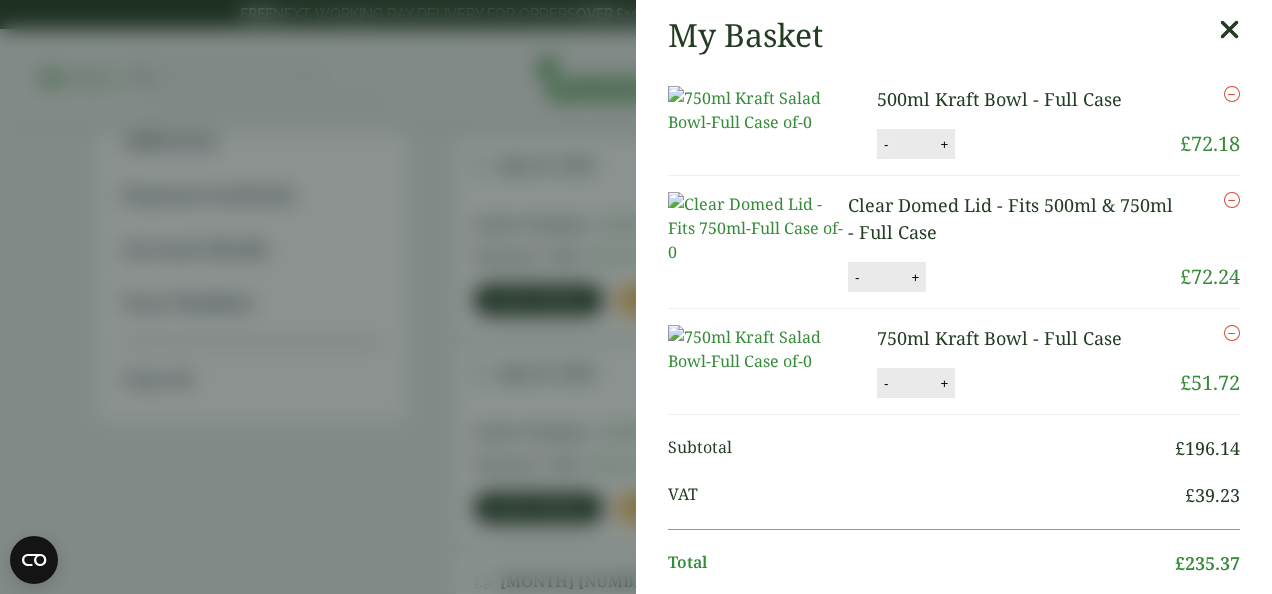click on "-" at bounding box center (886, 144) 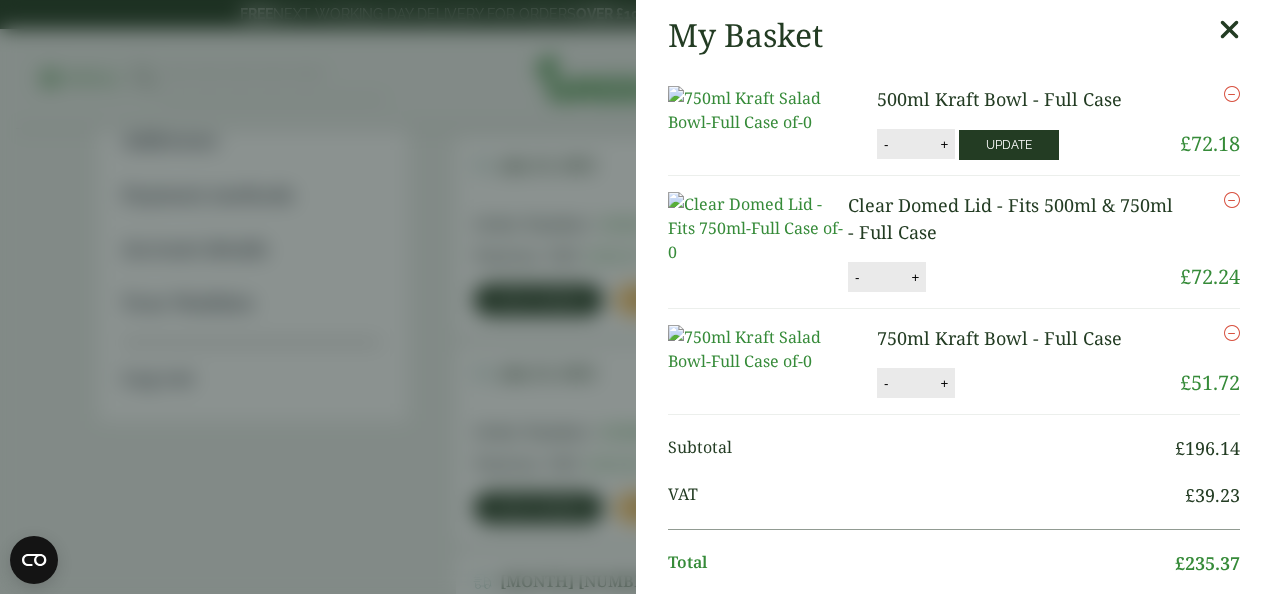 click on "Update" at bounding box center [1009, 145] 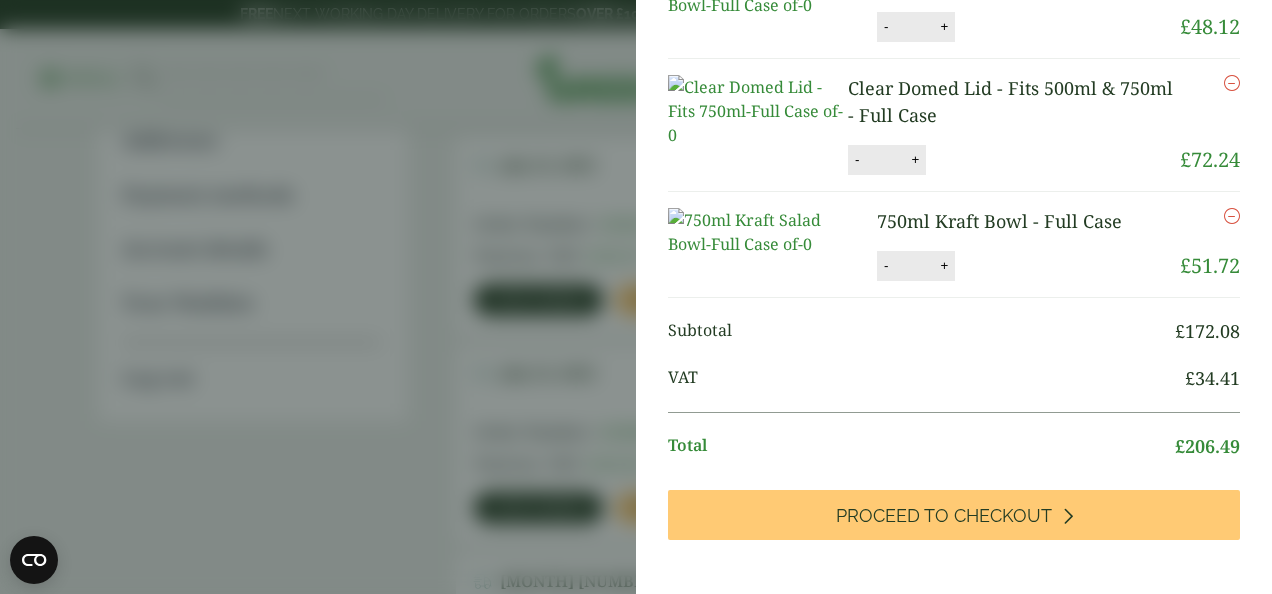scroll, scrollTop: 118, scrollLeft: 0, axis: vertical 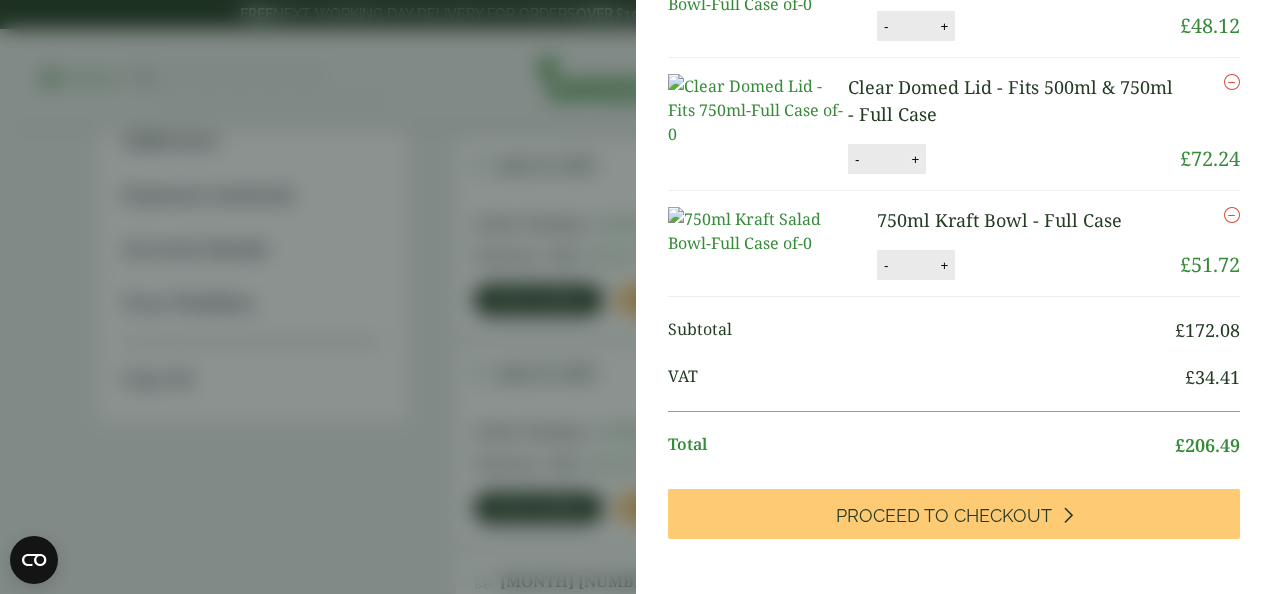 click on "+" at bounding box center (915, 159) 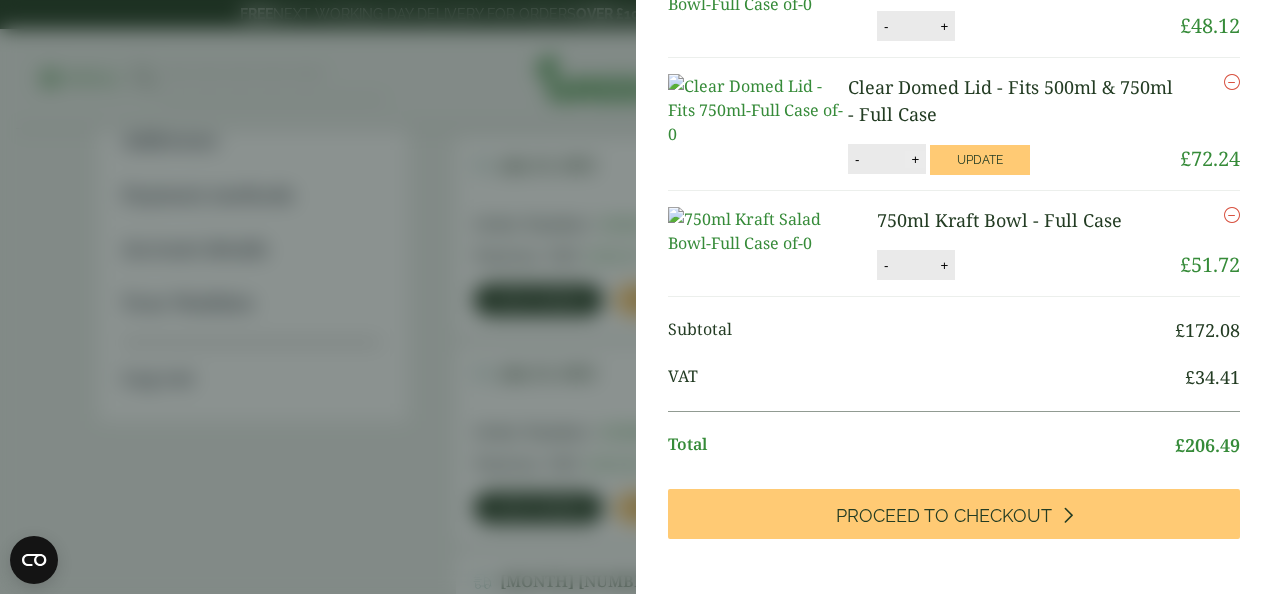 click on "+" at bounding box center (915, 159) 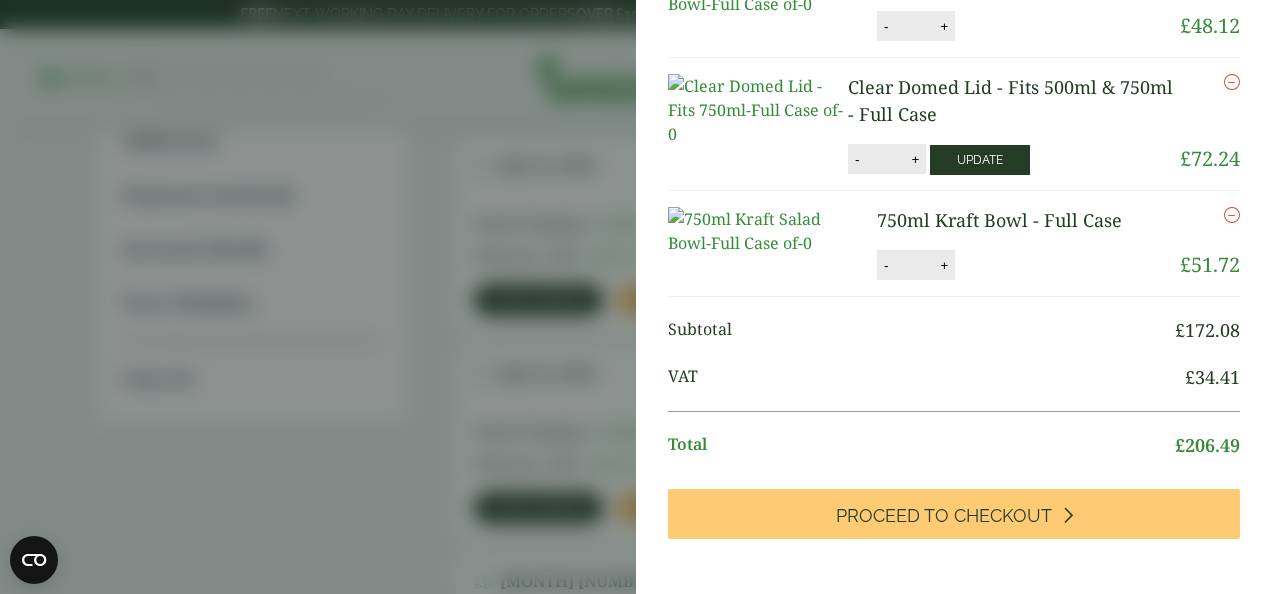 click on "Update" at bounding box center [980, 160] 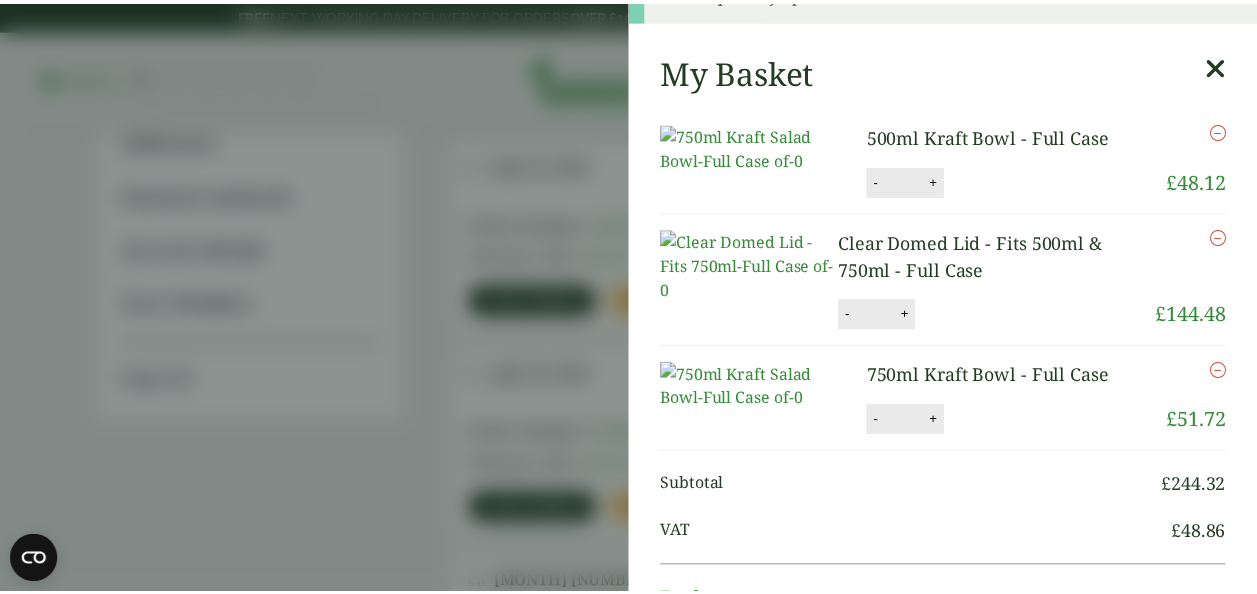 scroll, scrollTop: 0, scrollLeft: 0, axis: both 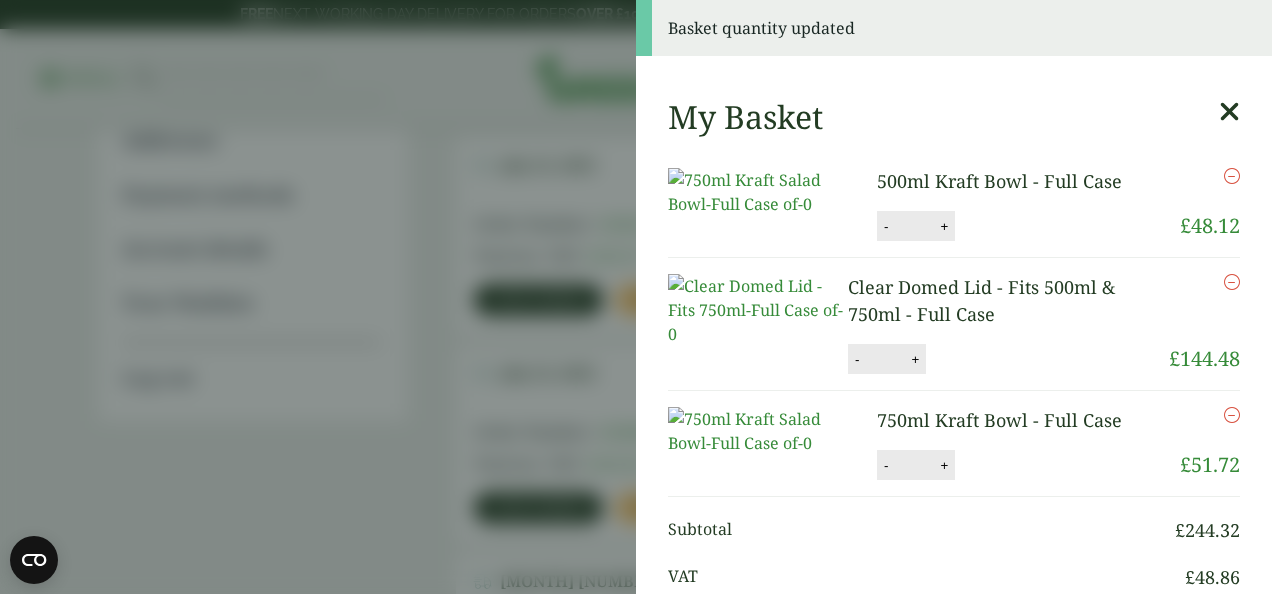click at bounding box center (1229, 112) 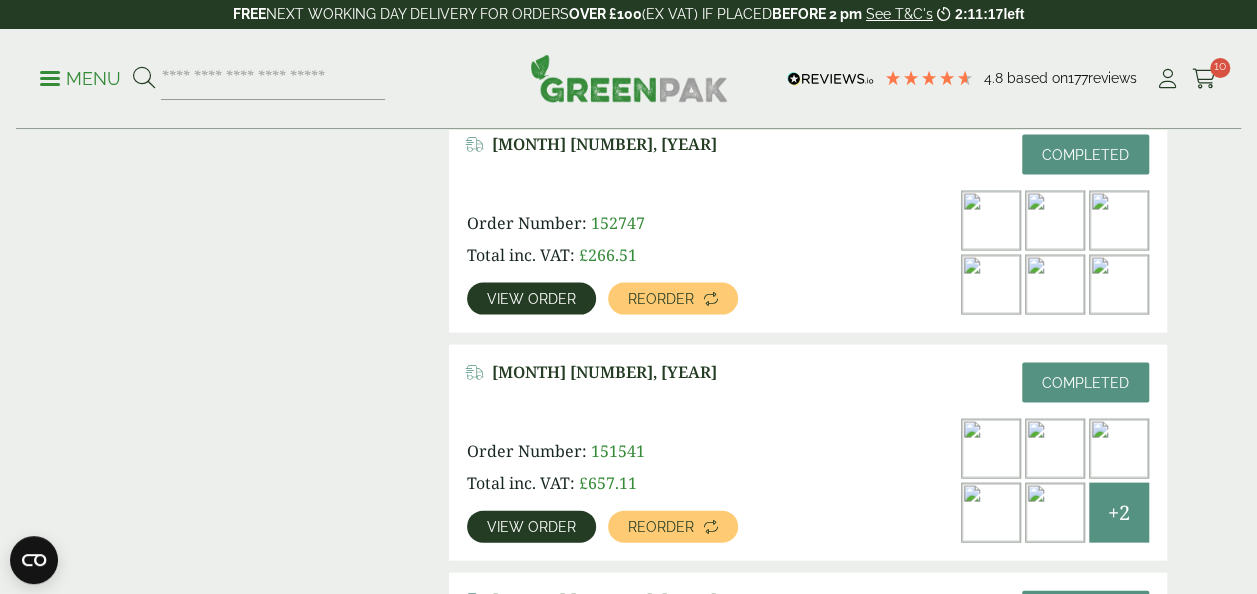 scroll, scrollTop: 1900, scrollLeft: 0, axis: vertical 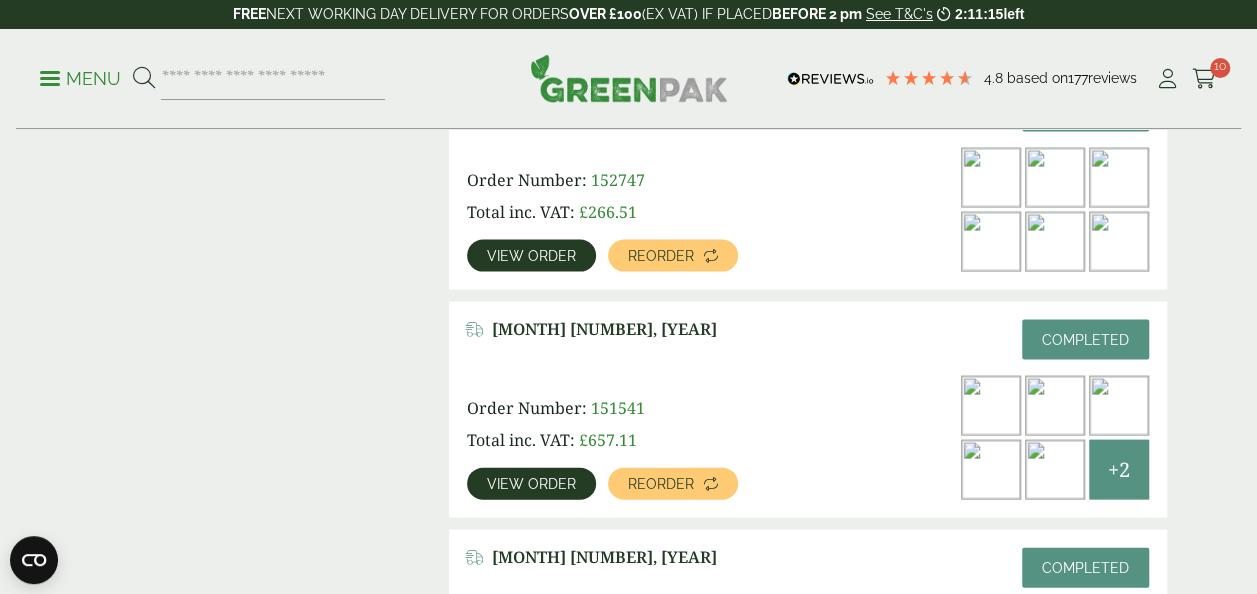click at bounding box center (1055, 242) 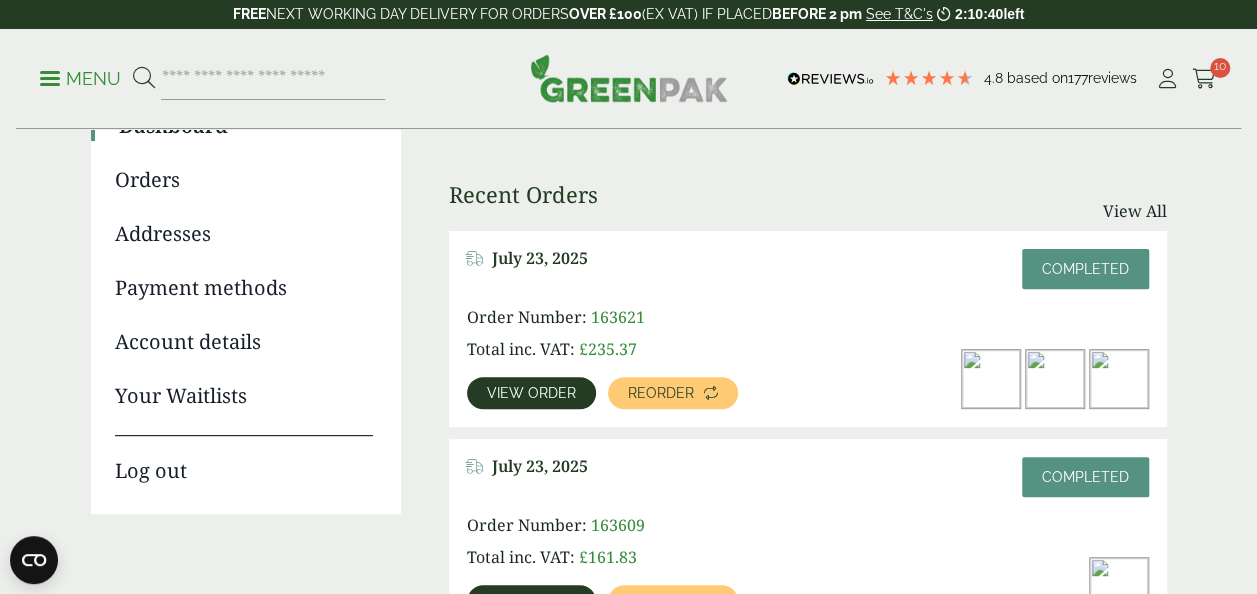 scroll, scrollTop: 200, scrollLeft: 0, axis: vertical 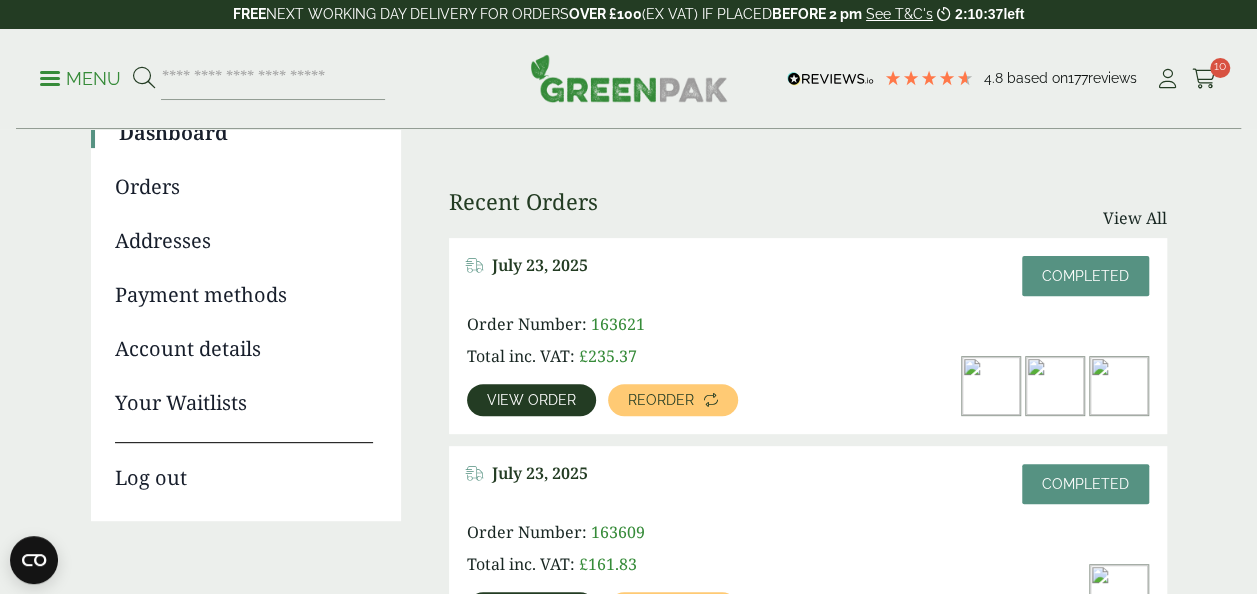 click on "Orders" at bounding box center (244, 187) 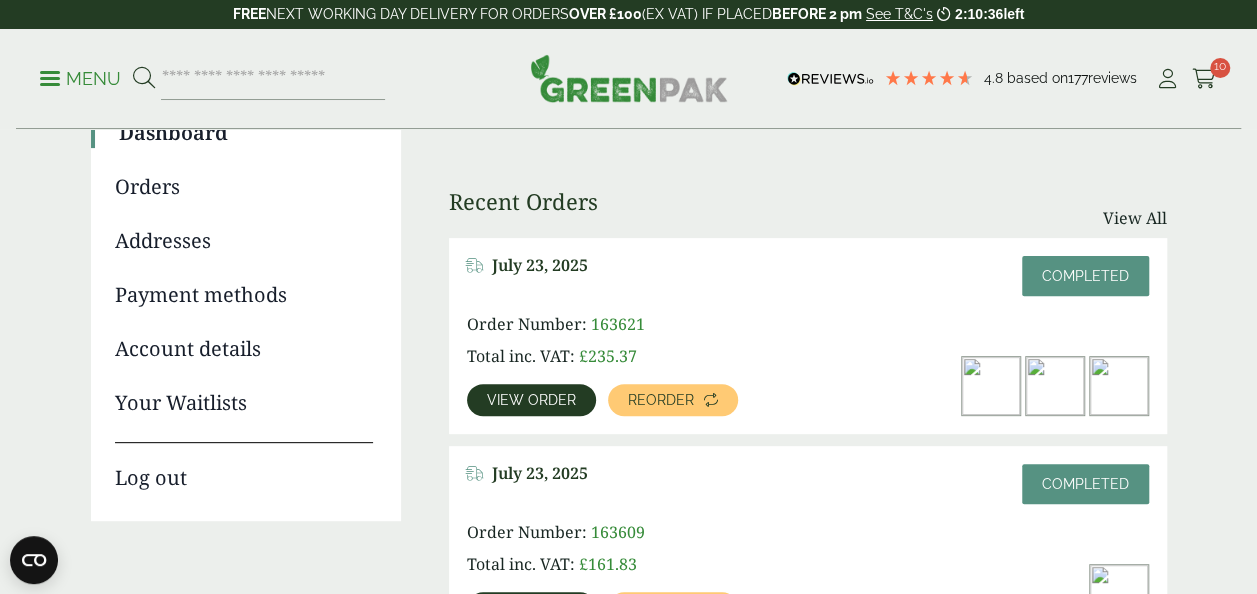 click on "Orders" at bounding box center (244, 187) 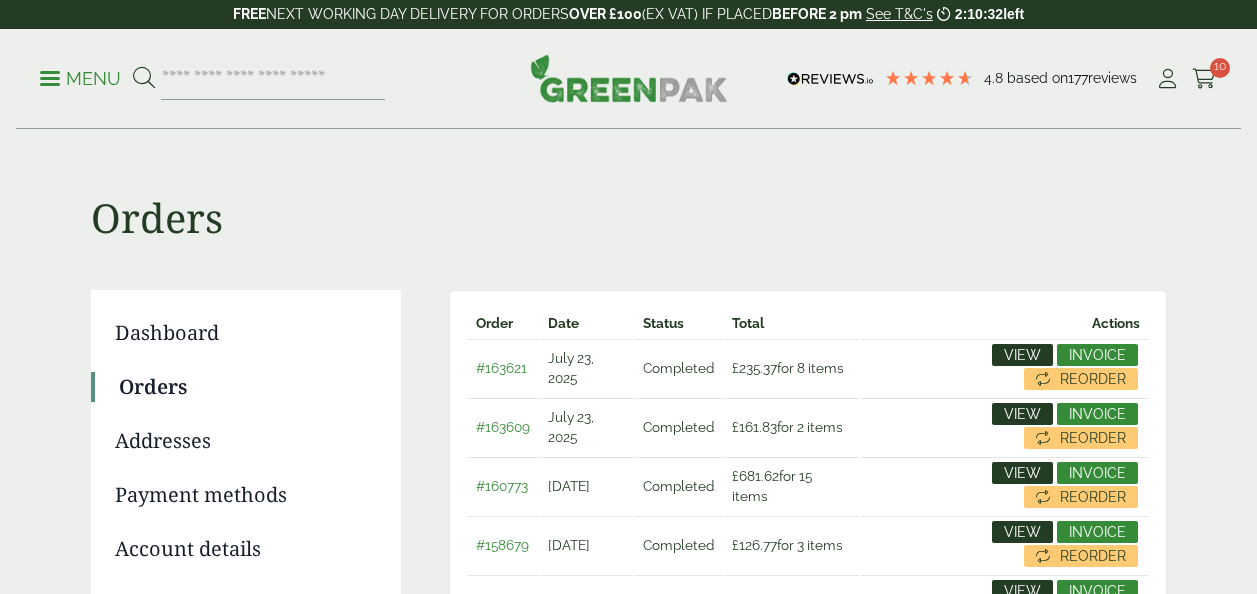 scroll, scrollTop: 0, scrollLeft: 0, axis: both 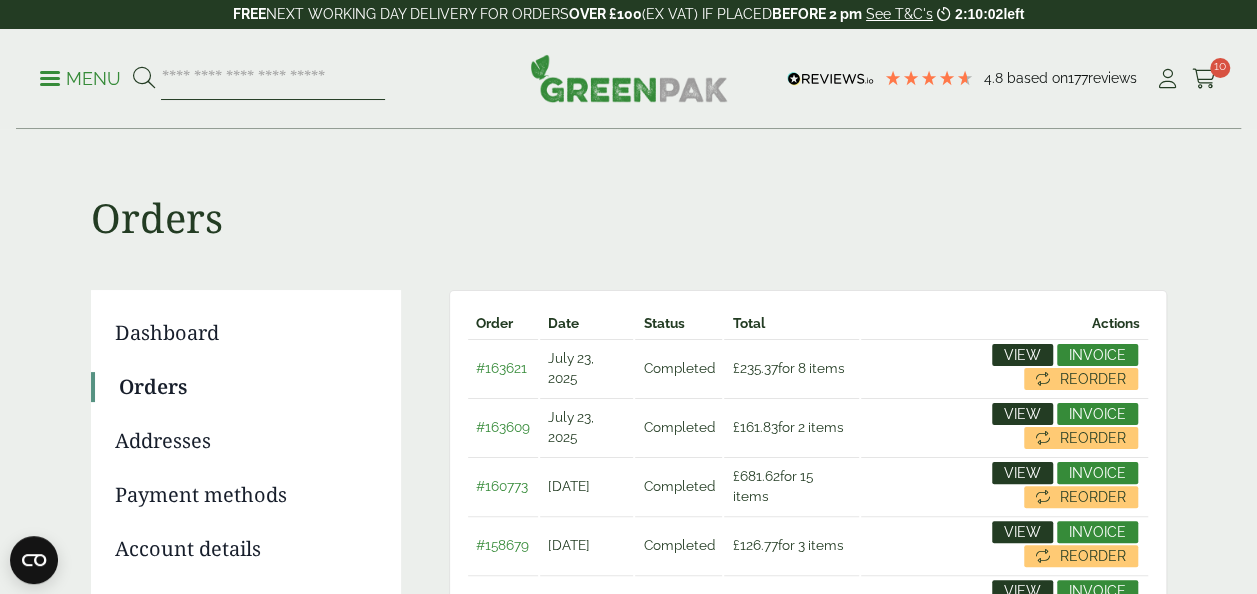 paste on "*********" 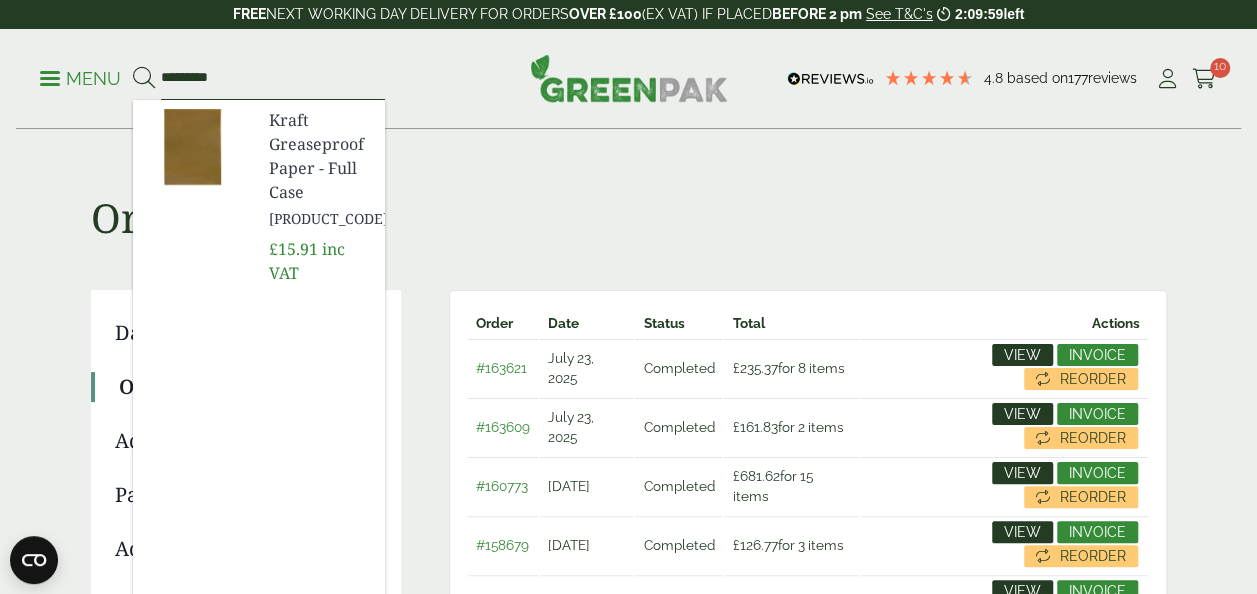type on "*********" 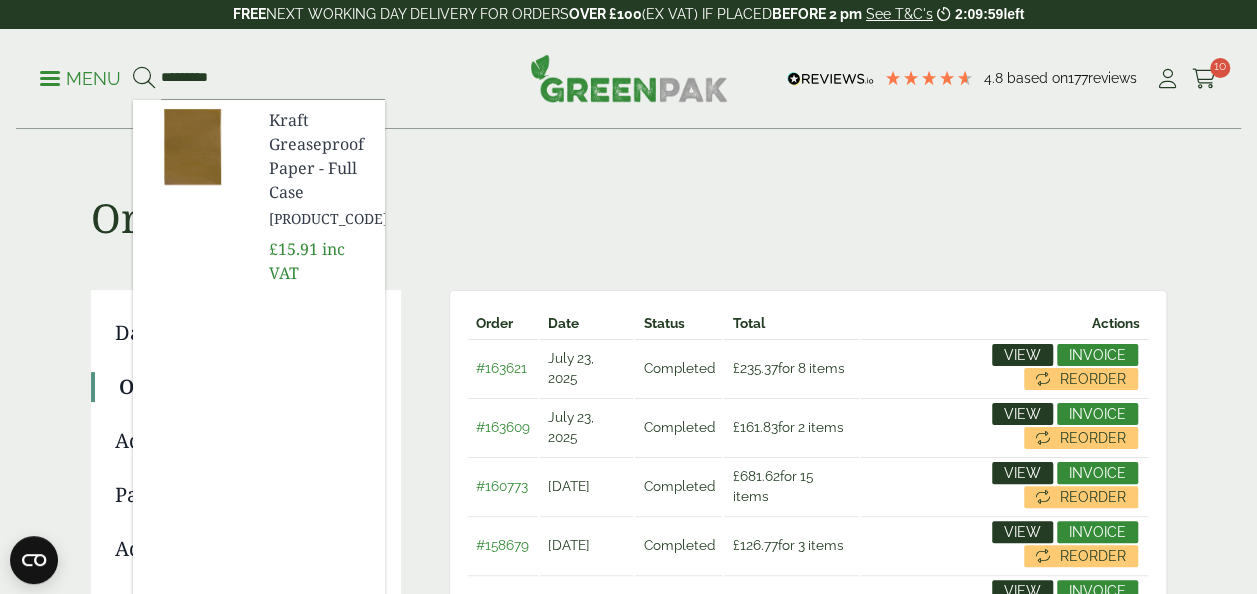 click on "Kraft Greaseproof Paper - Full Case" at bounding box center (319, 156) 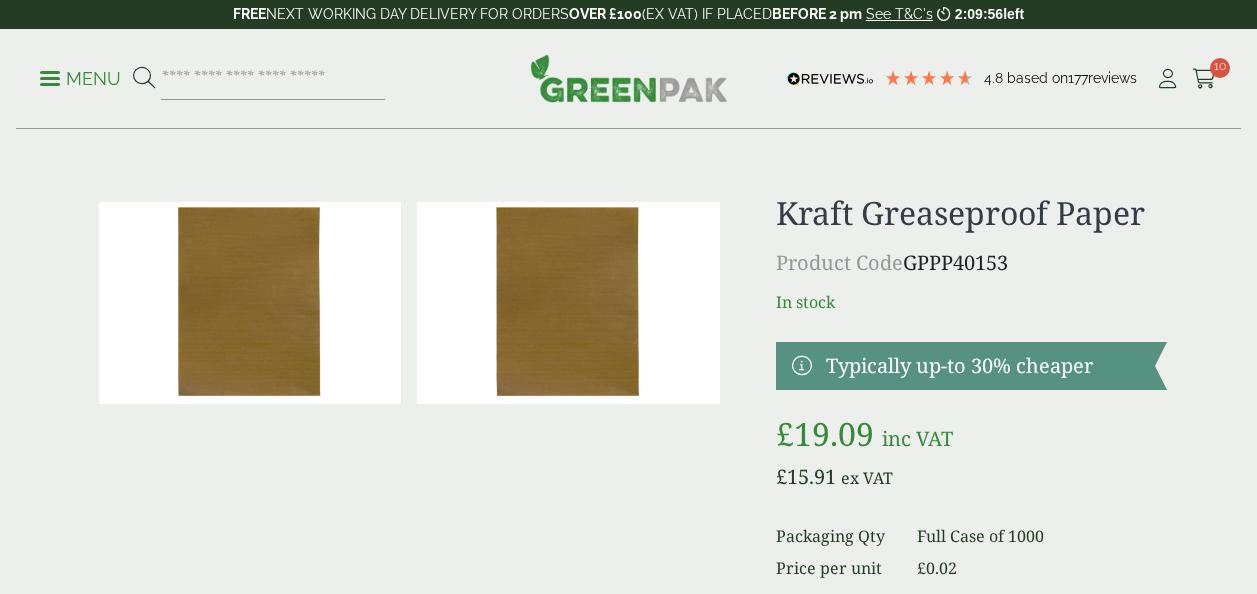 scroll, scrollTop: 0, scrollLeft: 0, axis: both 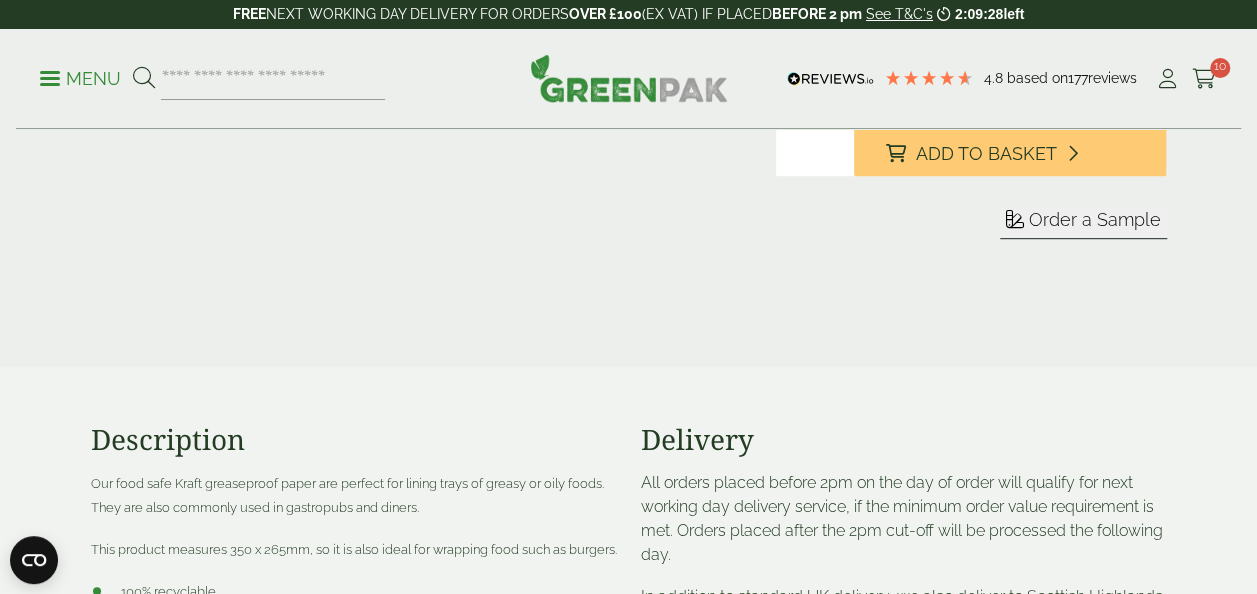 type on "*" 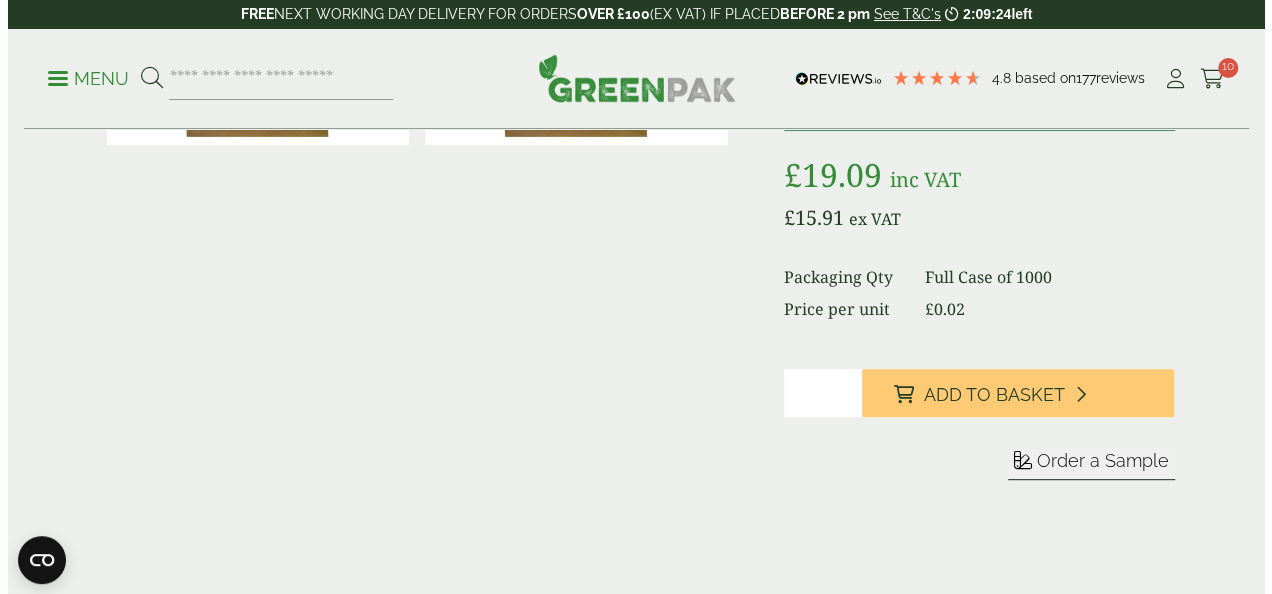 scroll, scrollTop: 300, scrollLeft: 0, axis: vertical 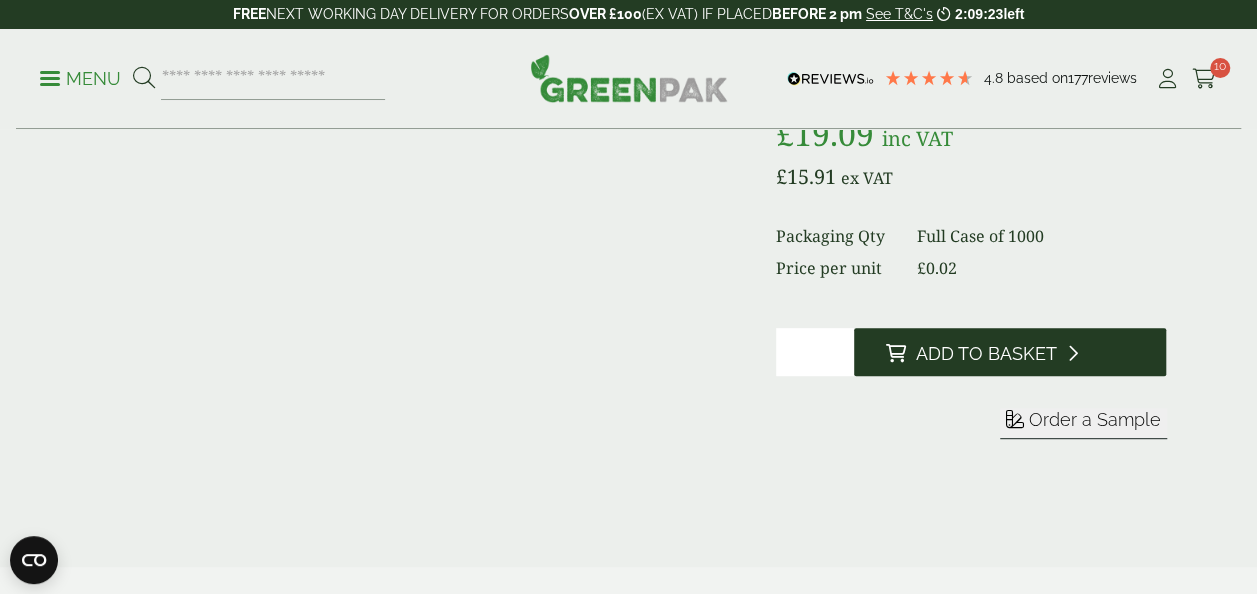 click on "Add to Basket" at bounding box center [986, 354] 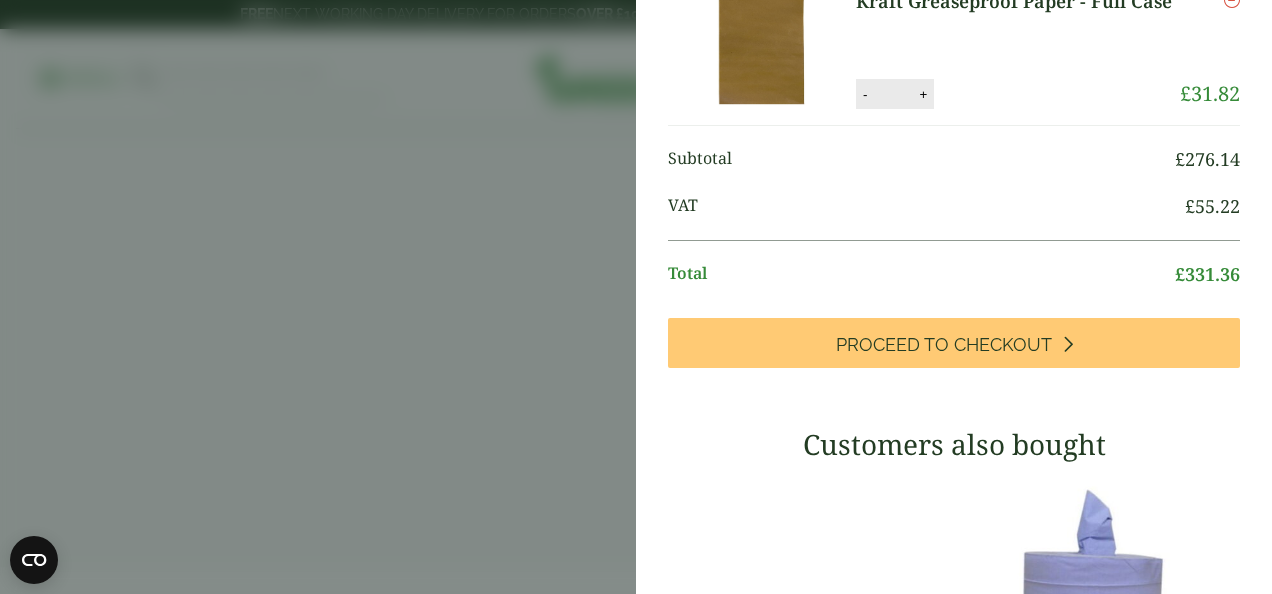 scroll, scrollTop: 500, scrollLeft: 0, axis: vertical 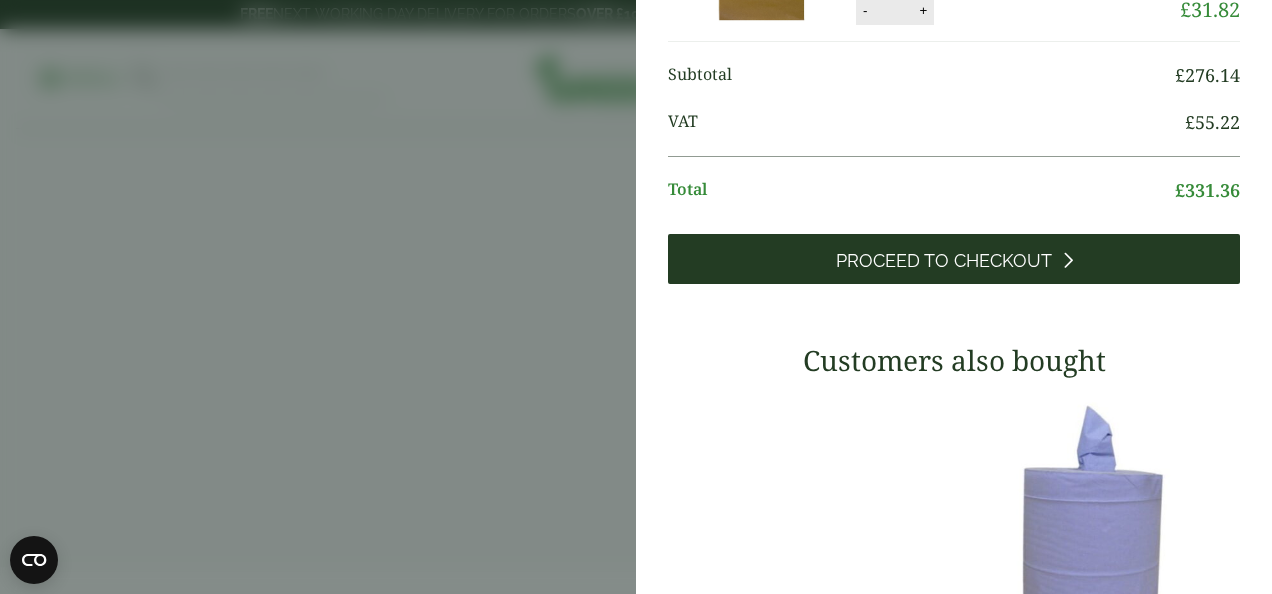 click on "Proceed to Checkout" at bounding box center [944, 261] 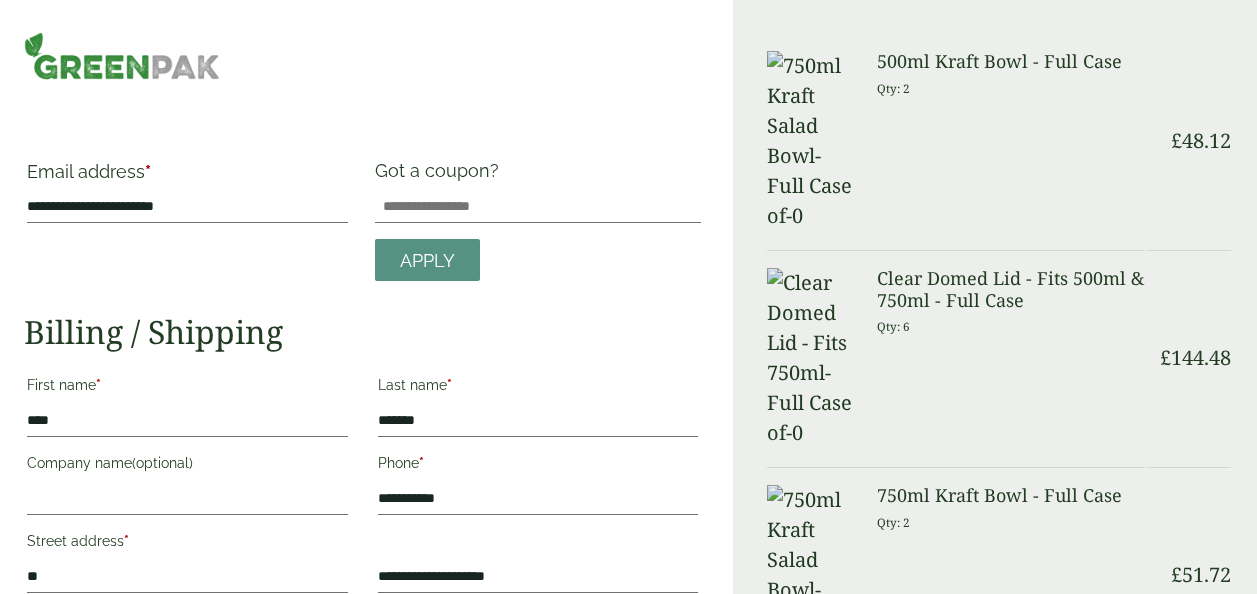 scroll, scrollTop: 0, scrollLeft: 0, axis: both 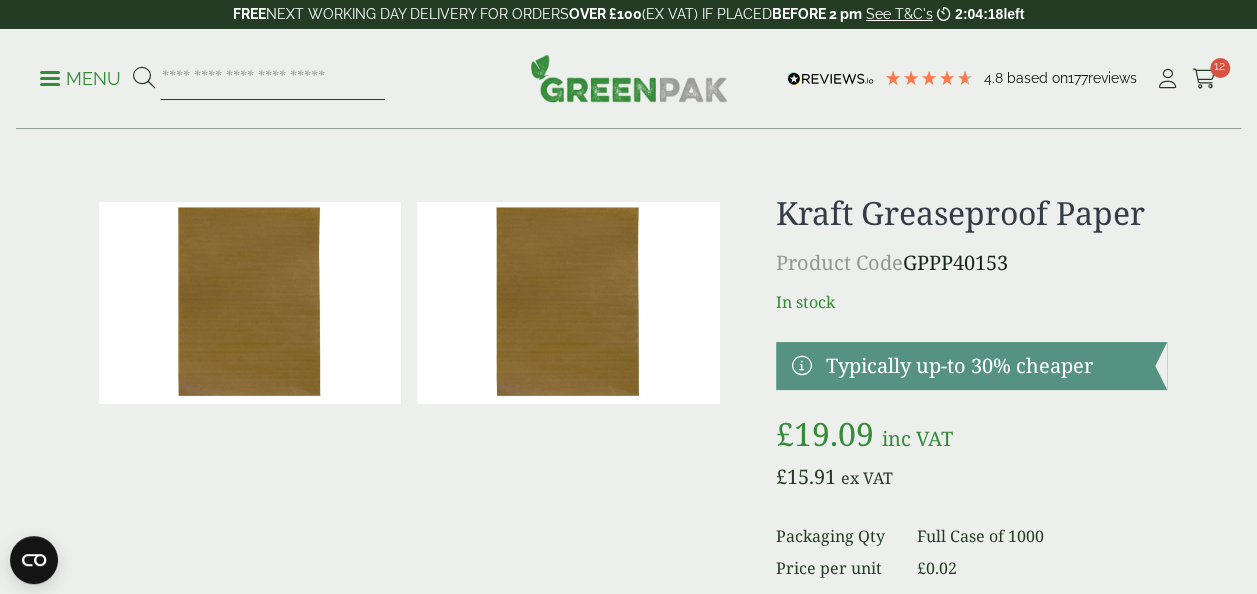 paste on "*********" 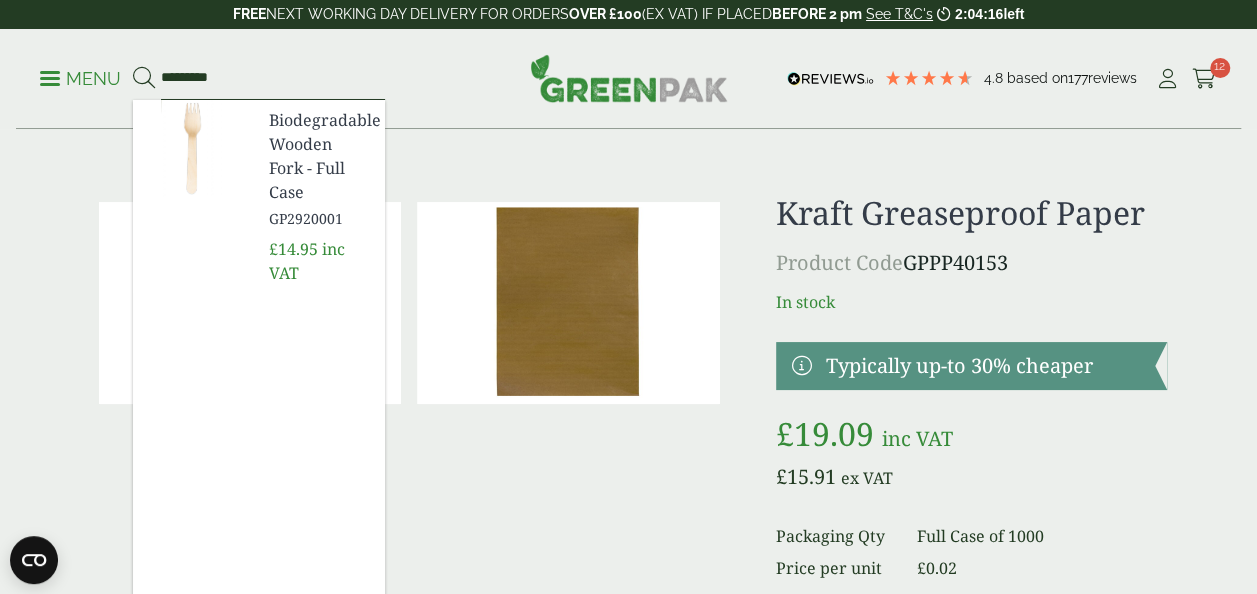 type on "*********" 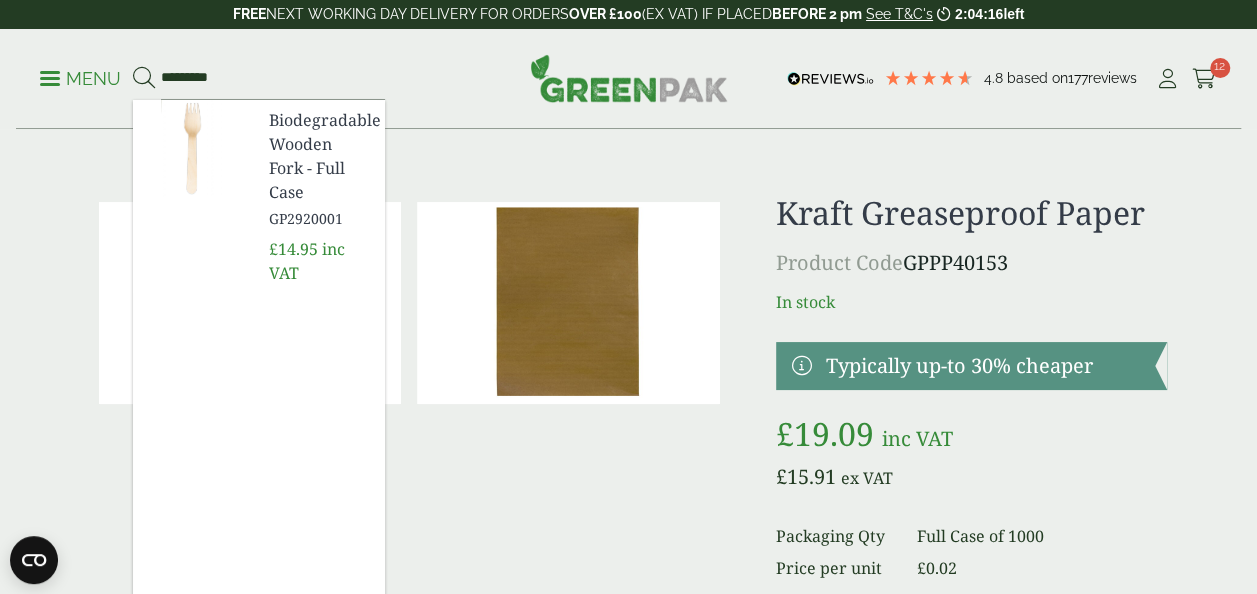 click on "Biodegradable Wooden Fork - Full Case" at bounding box center [319, 156] 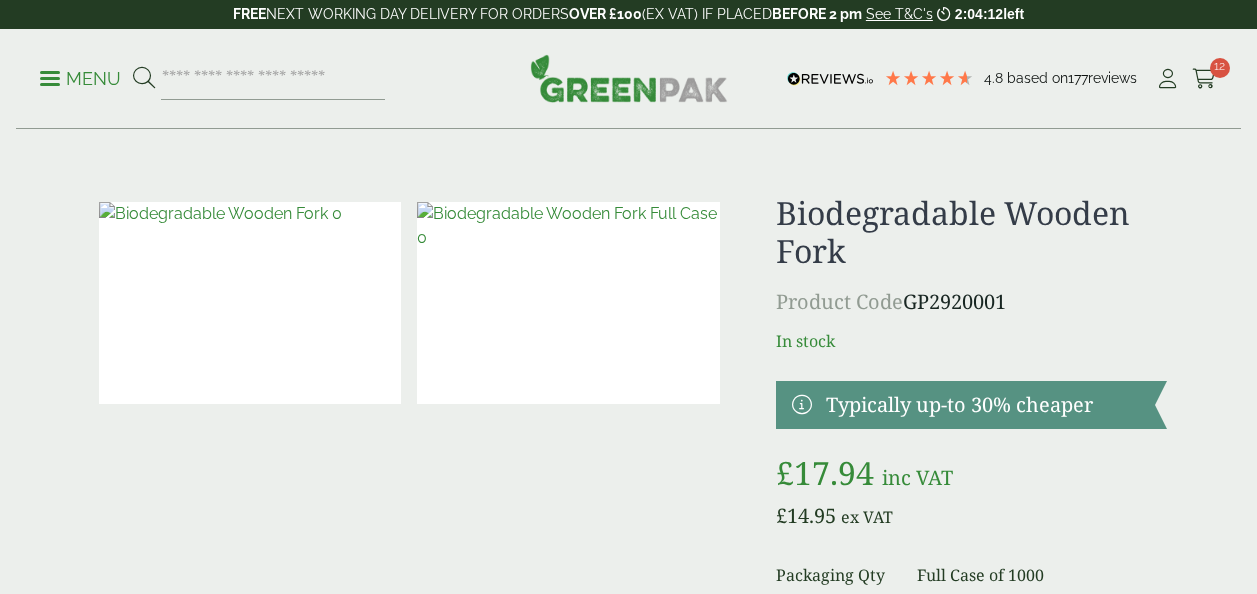 scroll, scrollTop: 0, scrollLeft: 0, axis: both 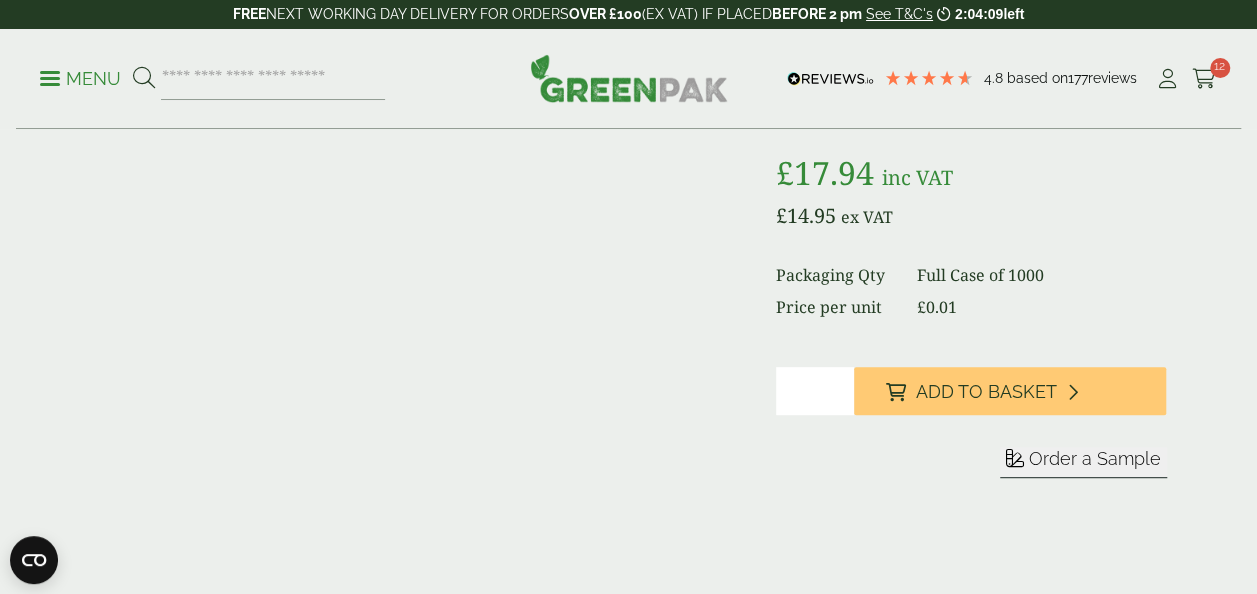 click on "*" at bounding box center [815, 391] 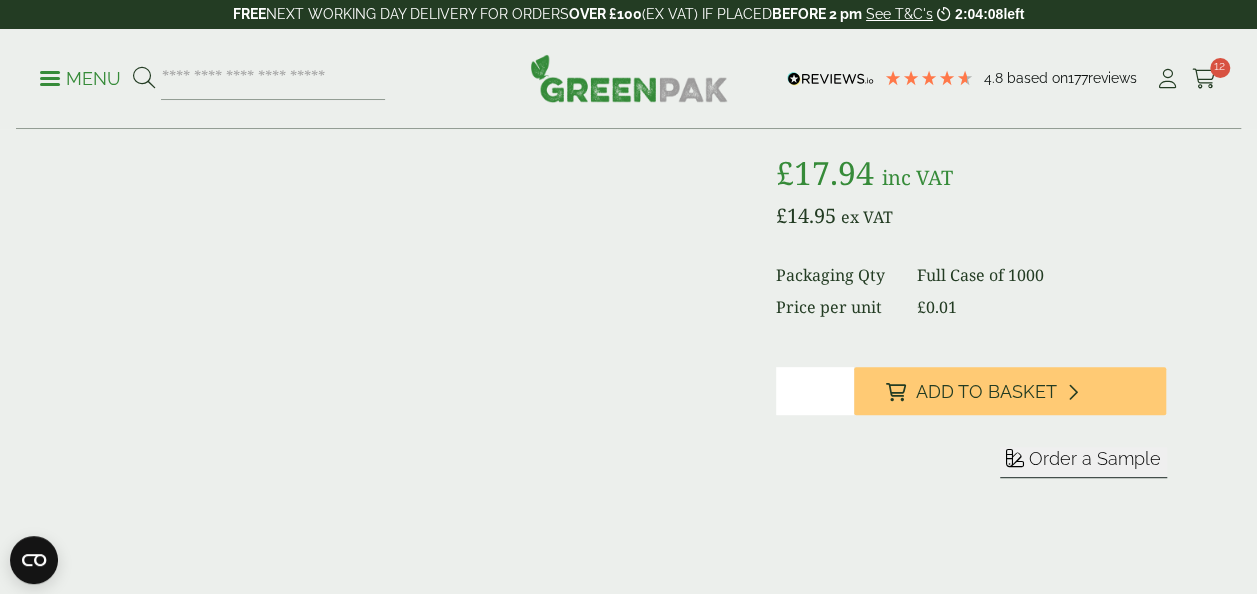 type on "*" 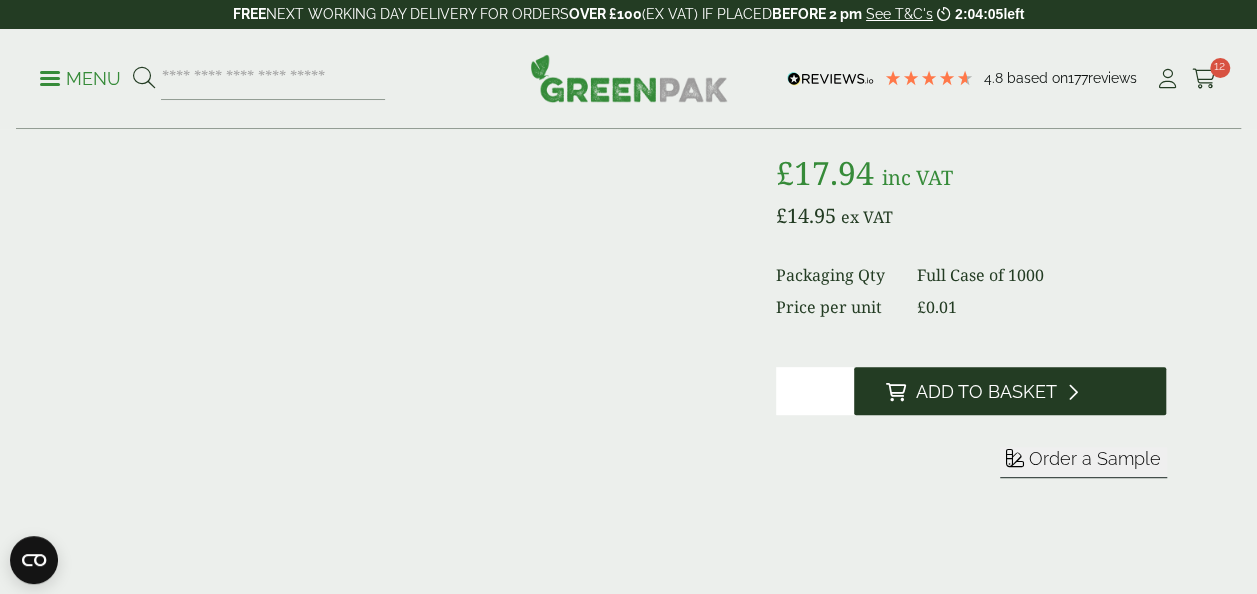 click on "Add to Basket" at bounding box center (986, 392) 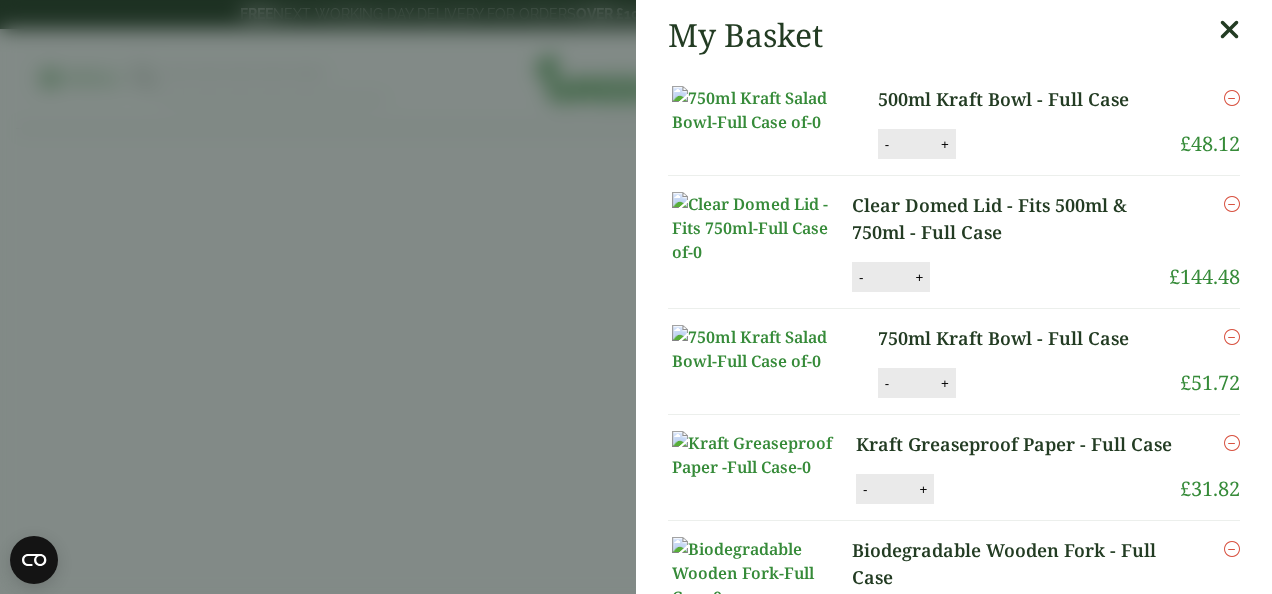 click on "My Basket
500ml Kraft Bowl - Full Case
500ml Kraft Bowl - Full Case quantity
- * +
Update
Remove
£ 48.12
-" at bounding box center [636, 297] 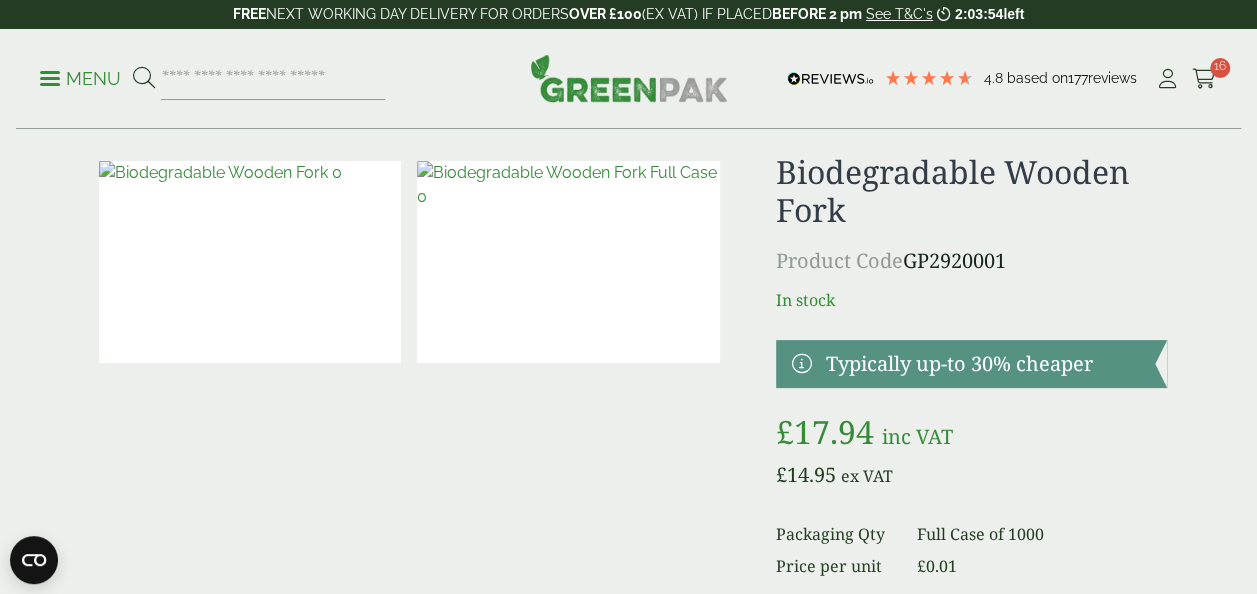 scroll, scrollTop: 0, scrollLeft: 0, axis: both 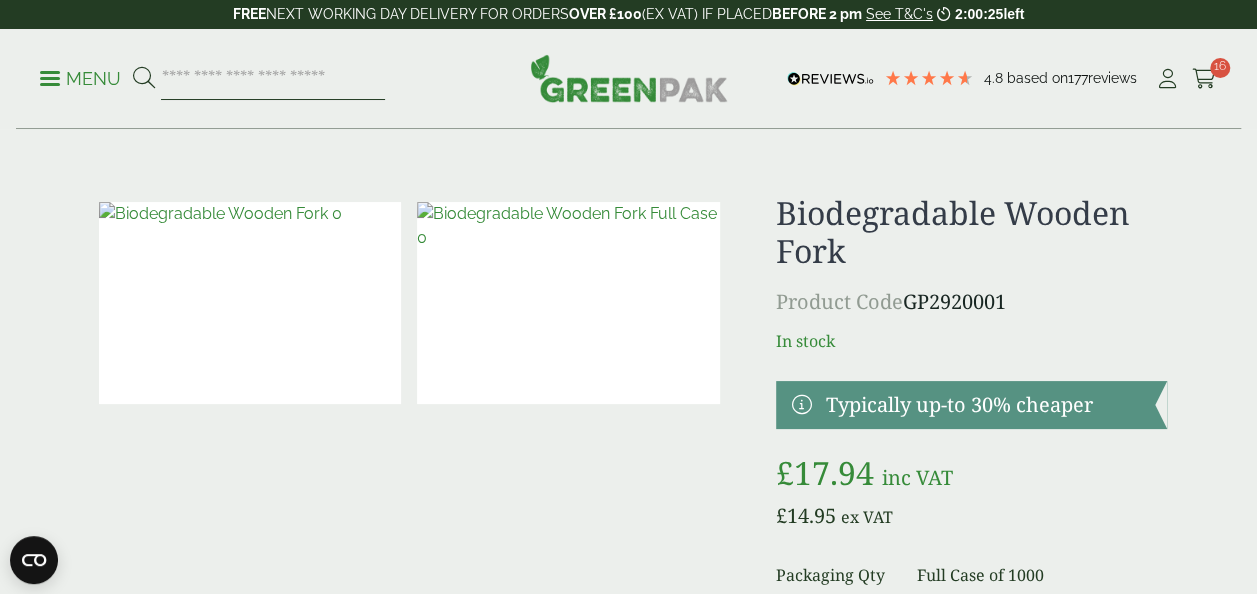 paste on "**********" 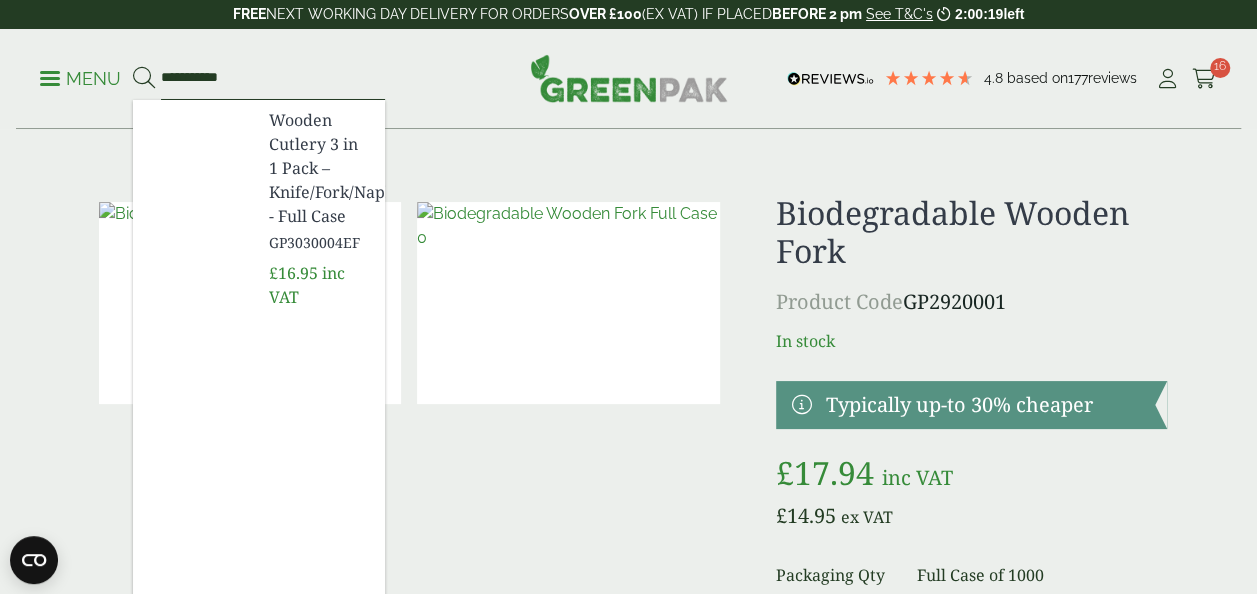 type on "**********" 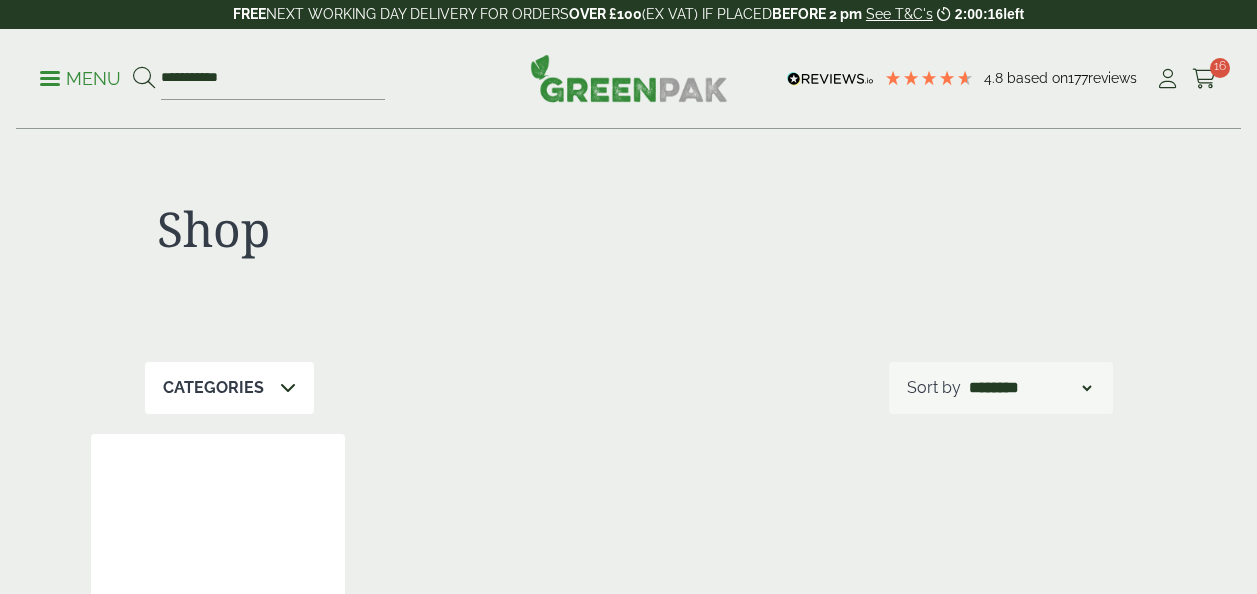 scroll, scrollTop: 0, scrollLeft: 0, axis: both 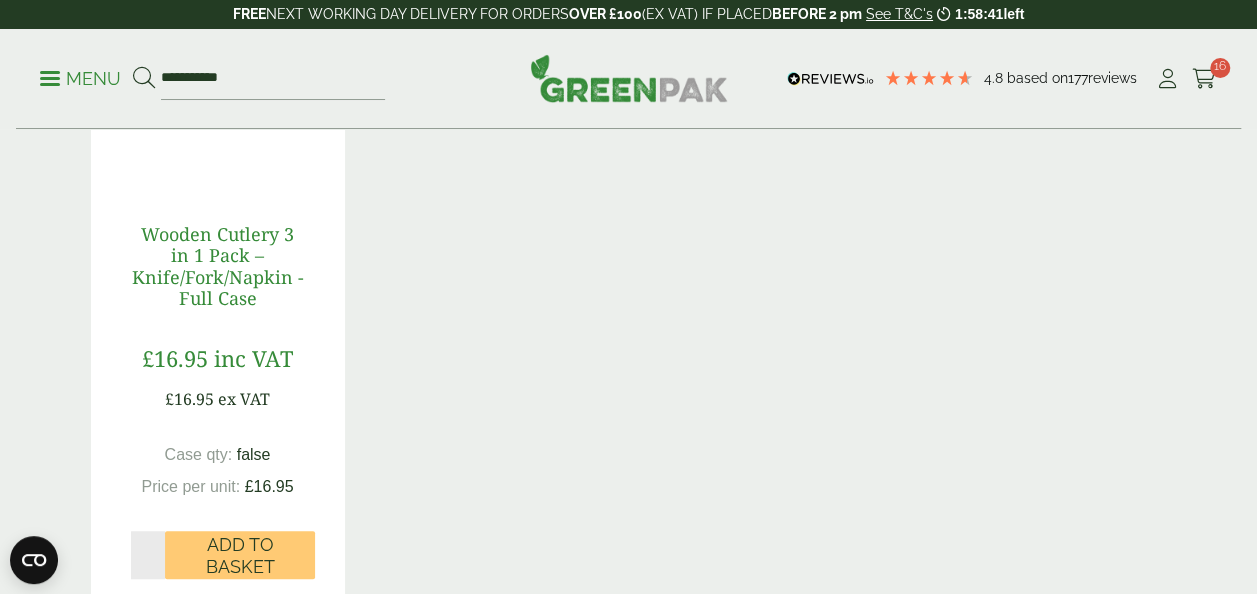 click on "Wooden Cutlery 3 in 1 Pack – Knife/Fork/Napkin - Full Case" at bounding box center [218, 266] 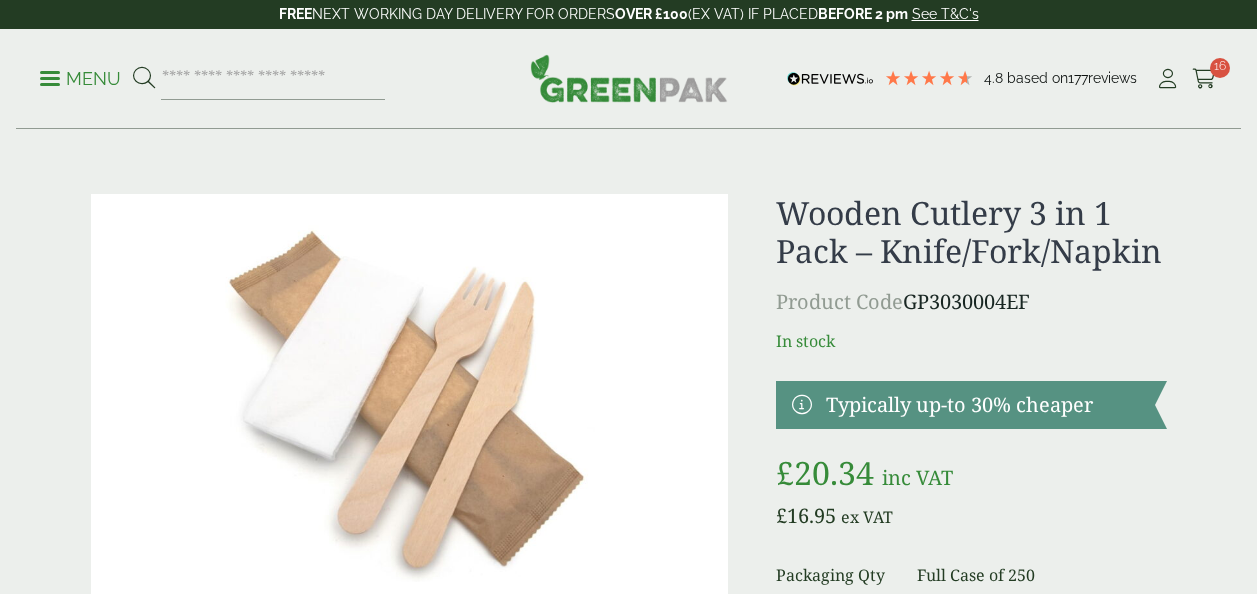 scroll, scrollTop: 0, scrollLeft: 0, axis: both 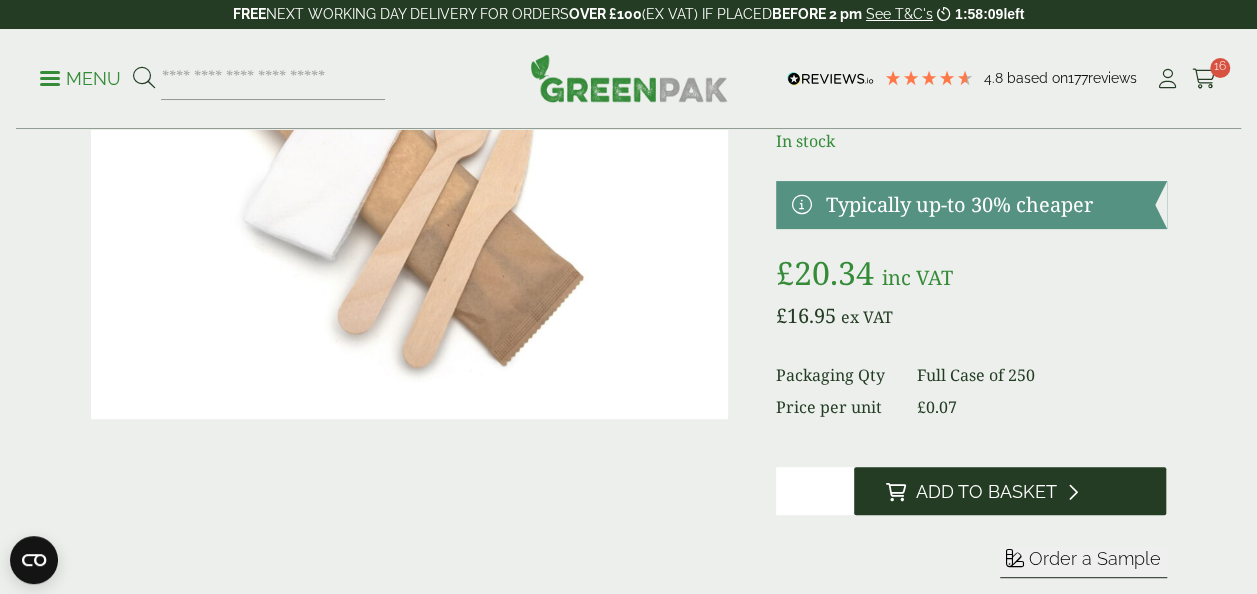 click on "Add to Basket" at bounding box center [986, 492] 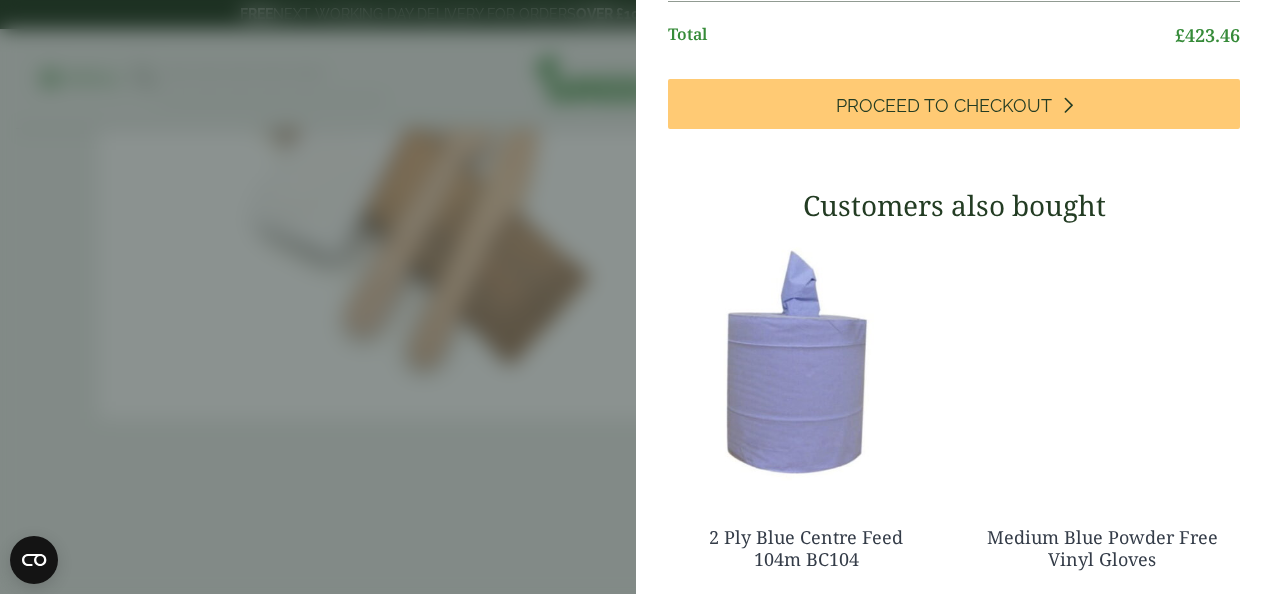 scroll, scrollTop: 1000, scrollLeft: 0, axis: vertical 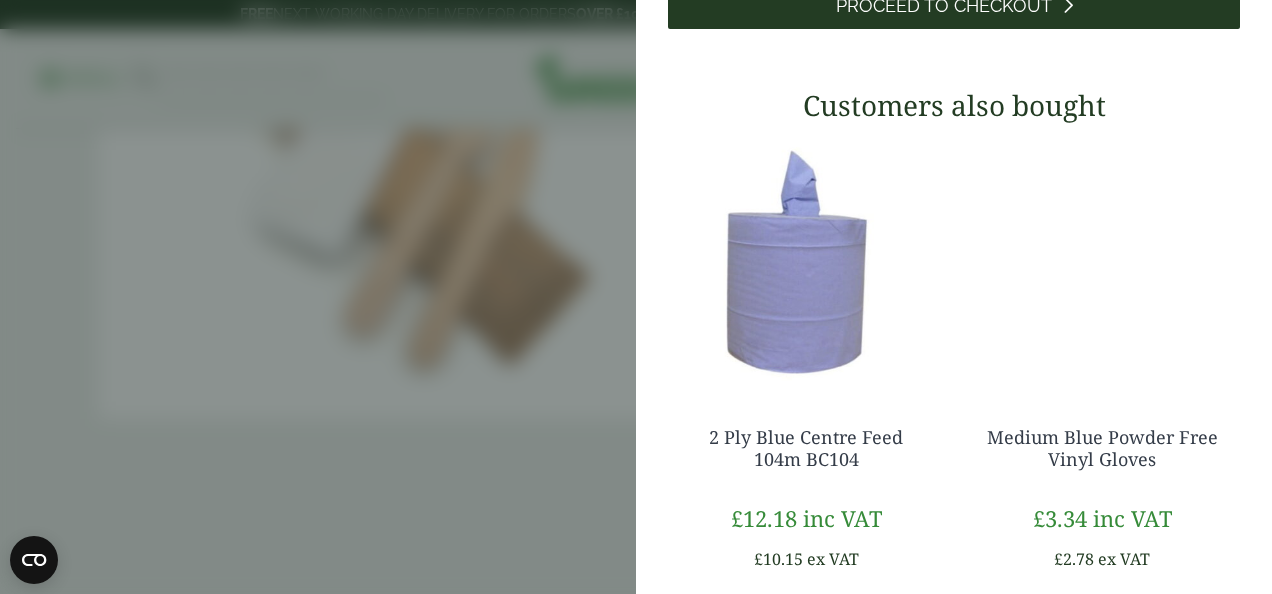click on "Proceed to Checkout" at bounding box center [954, 4] 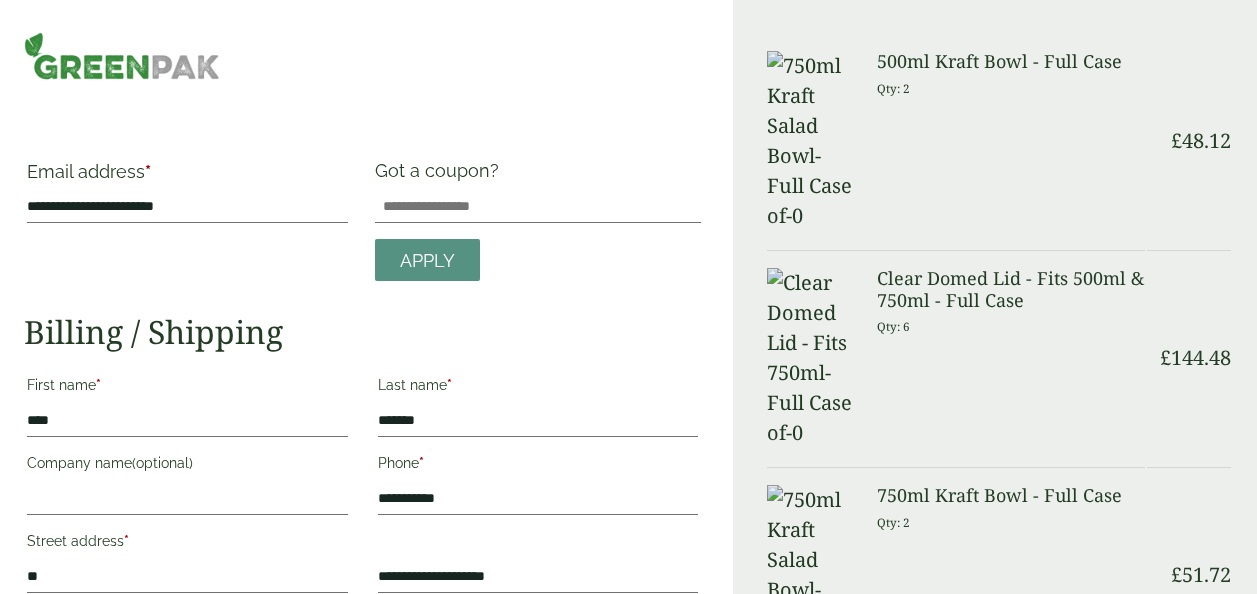 scroll, scrollTop: 0, scrollLeft: 0, axis: both 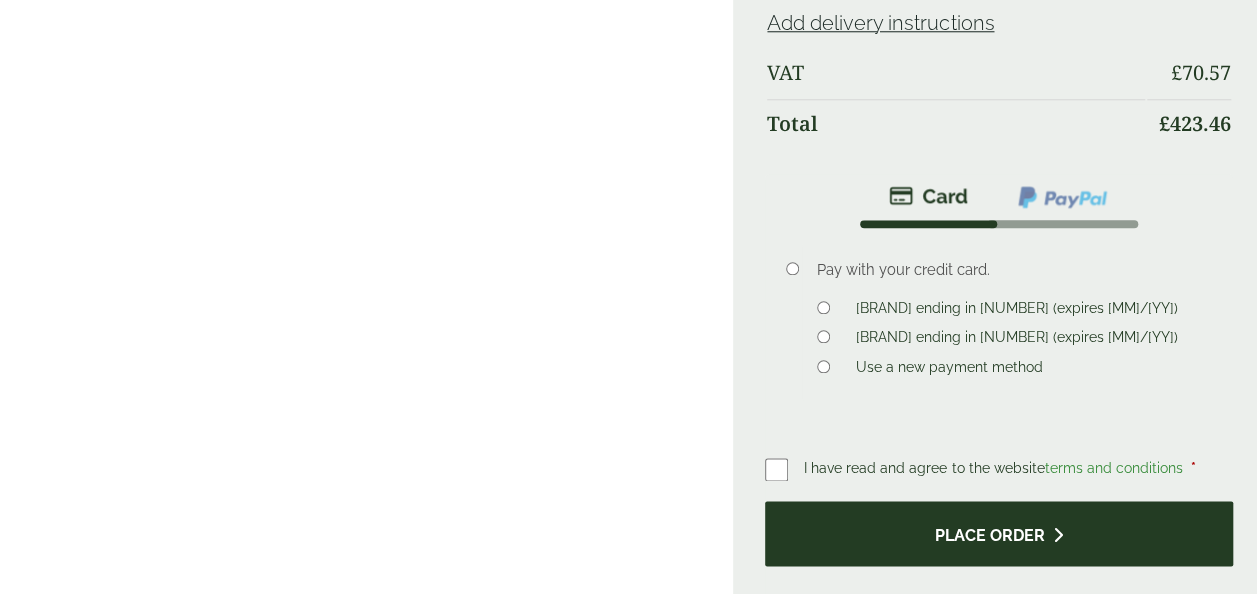 click on "Place order" at bounding box center [999, 533] 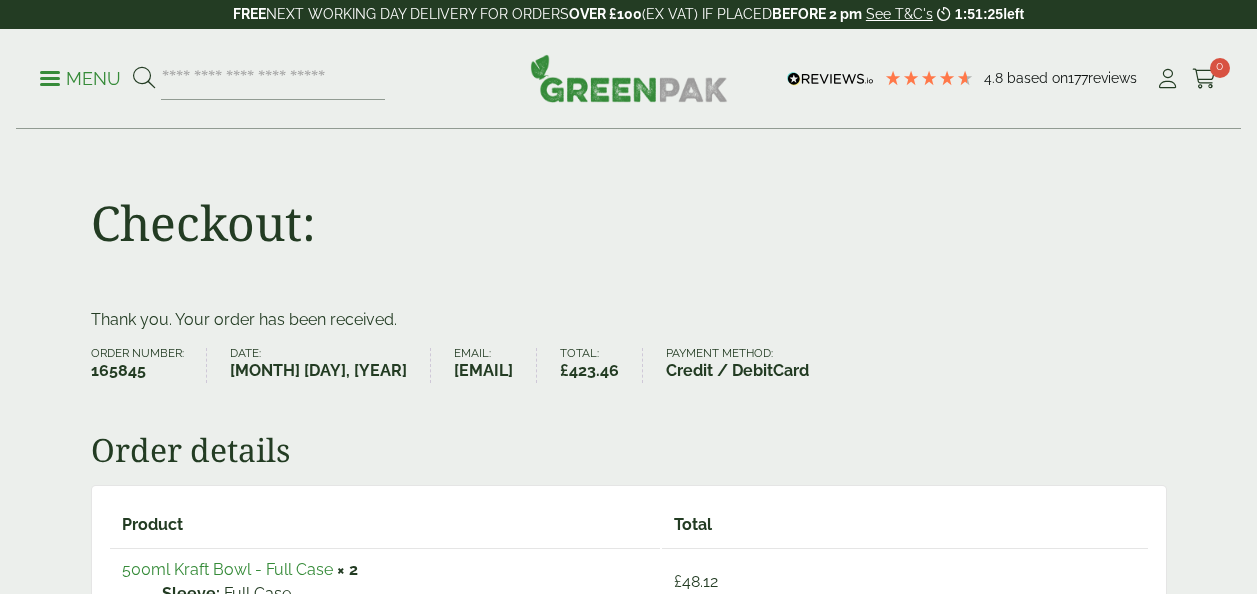 scroll, scrollTop: 0, scrollLeft: 0, axis: both 